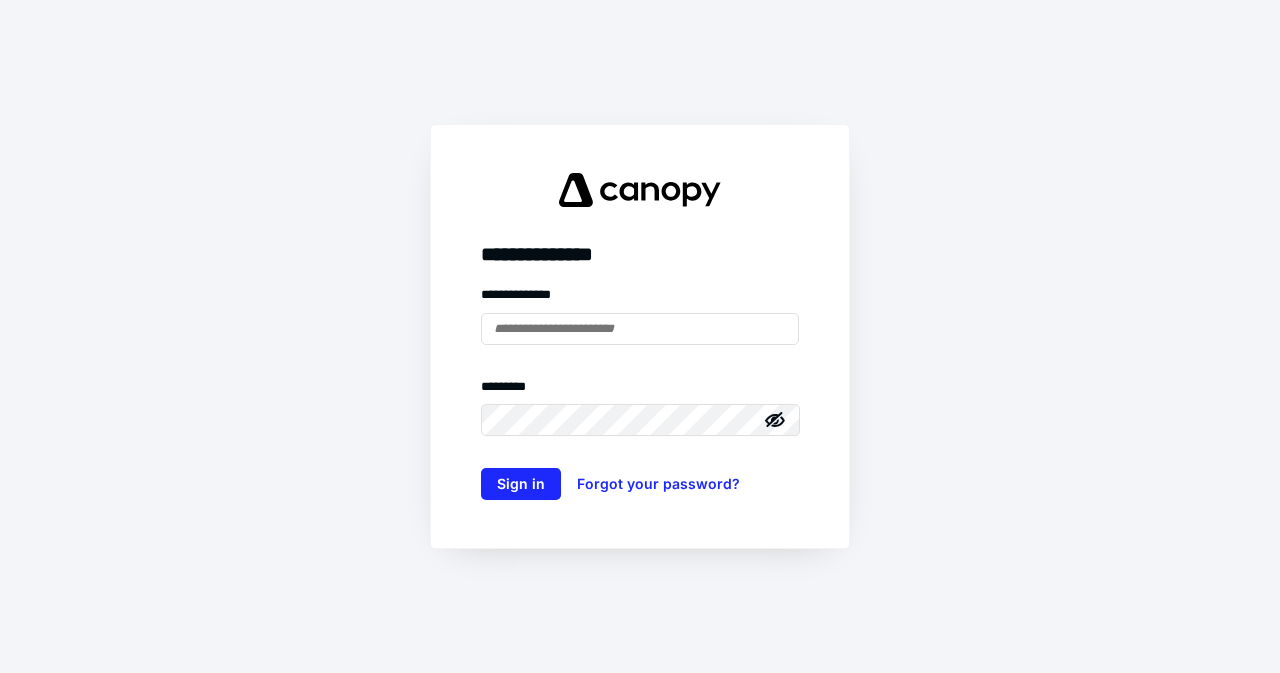 scroll, scrollTop: 0, scrollLeft: 0, axis: both 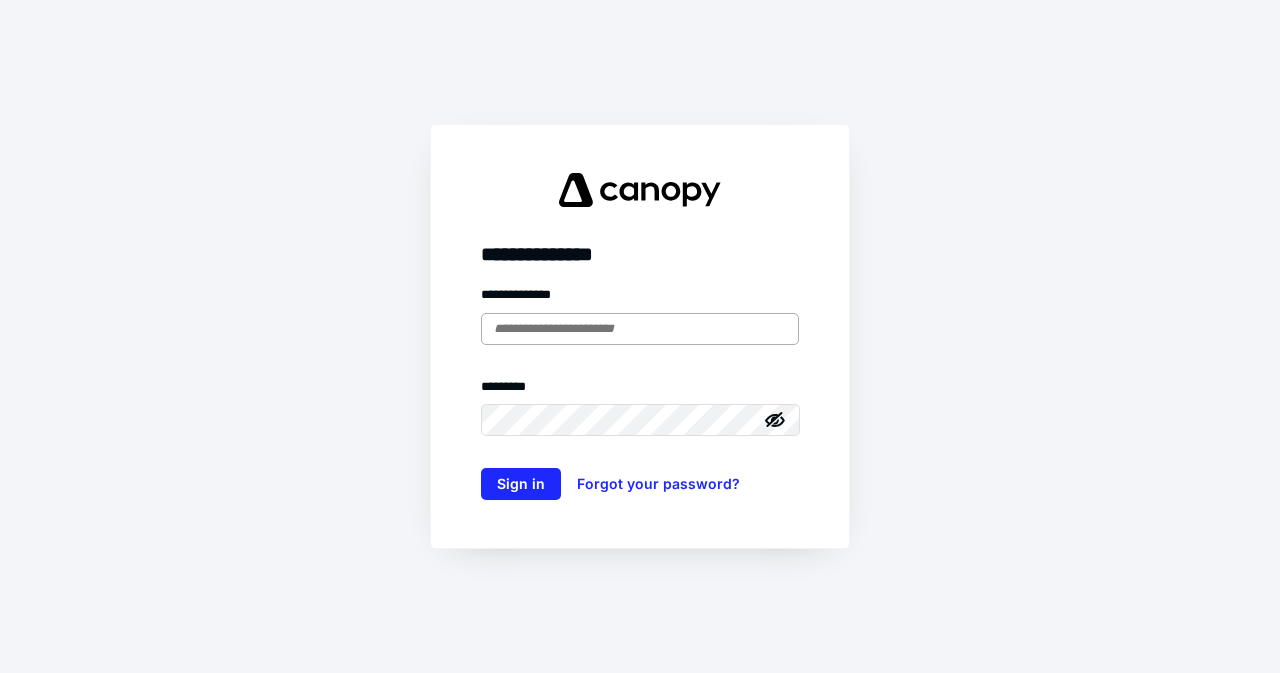 click at bounding box center [640, 329] 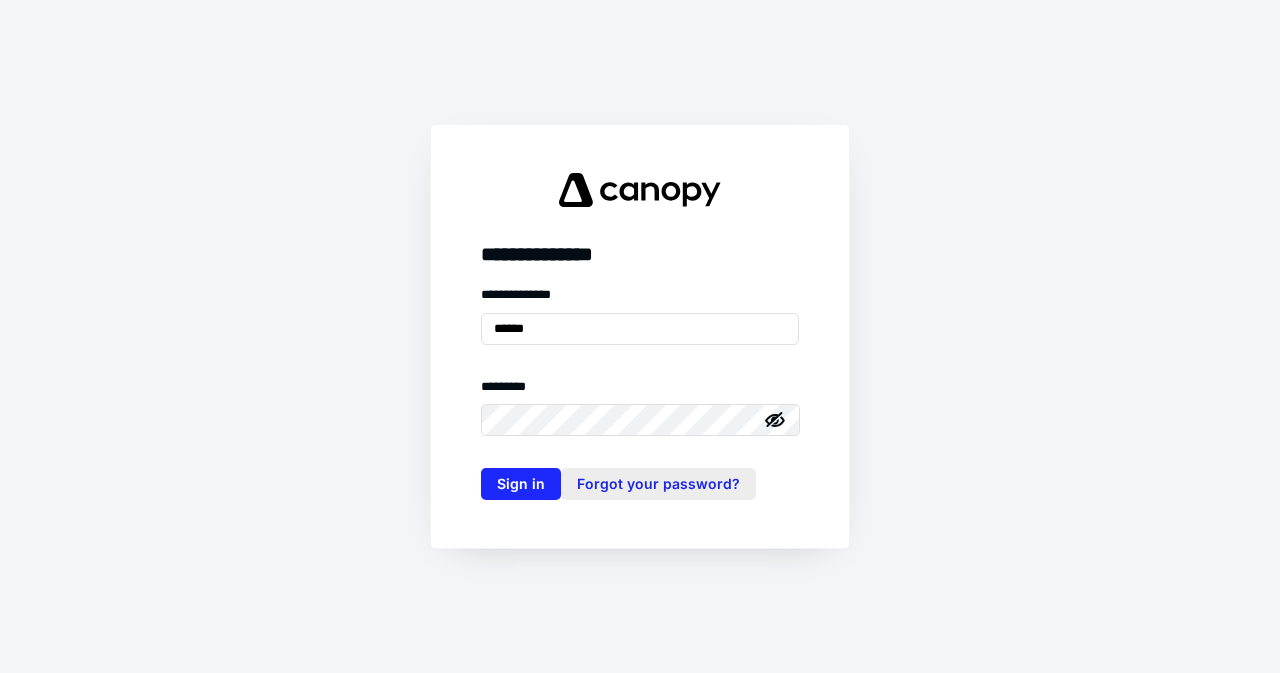 type on "**********" 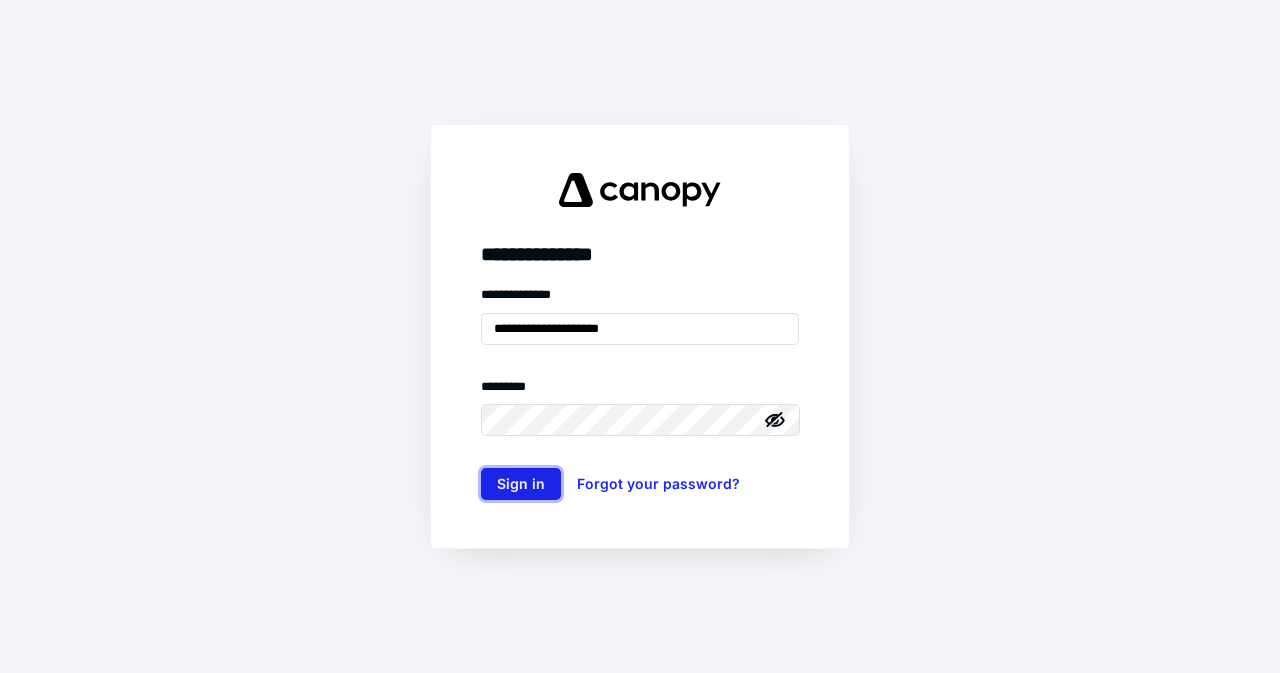 click on "Sign in" at bounding box center [521, 484] 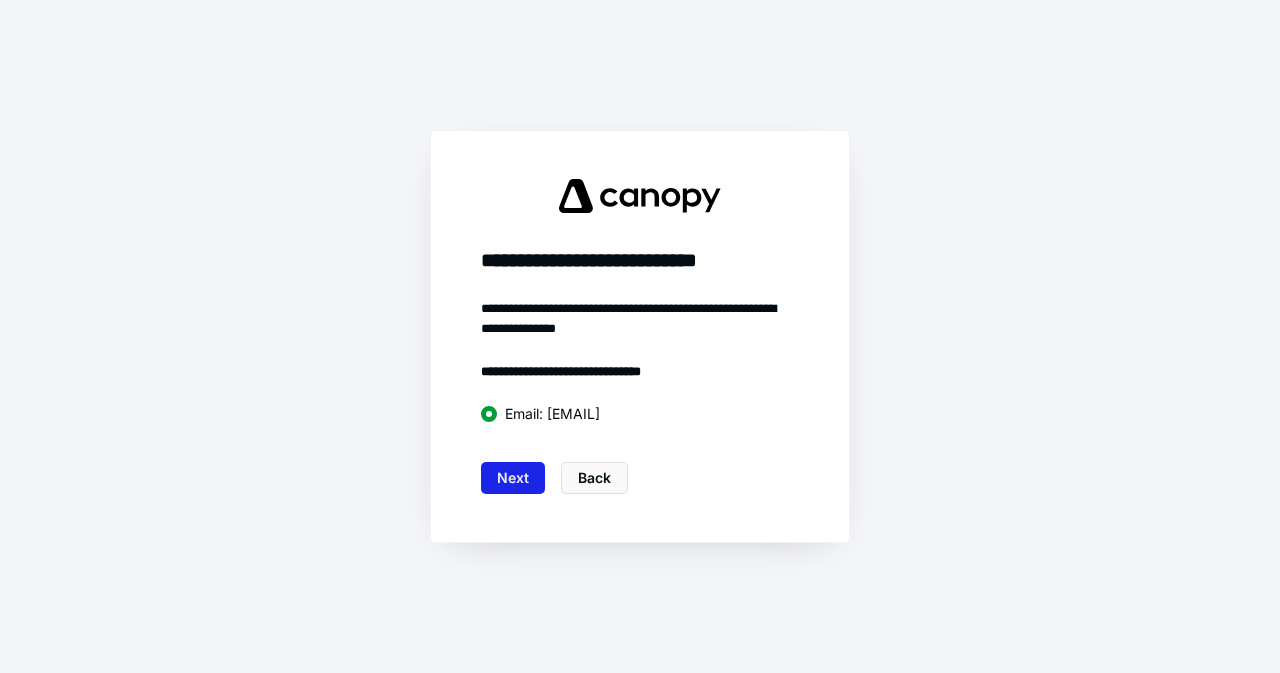 click on "Next" at bounding box center [513, 478] 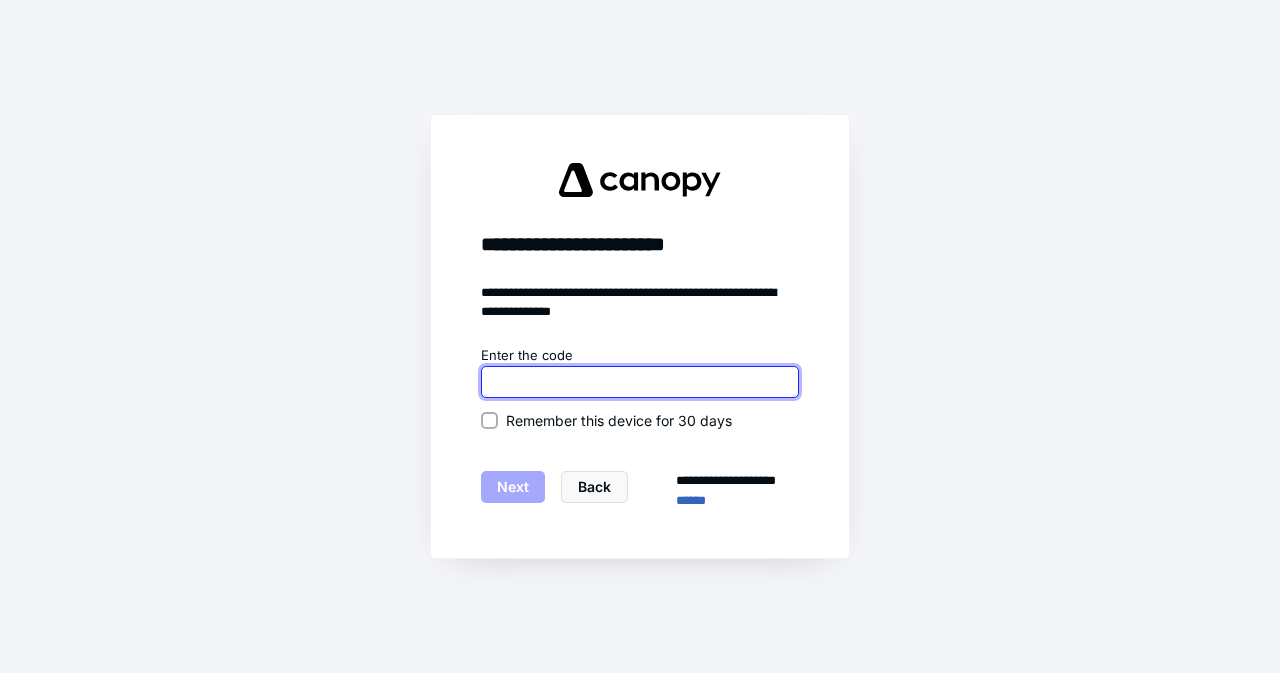 click at bounding box center [640, 382] 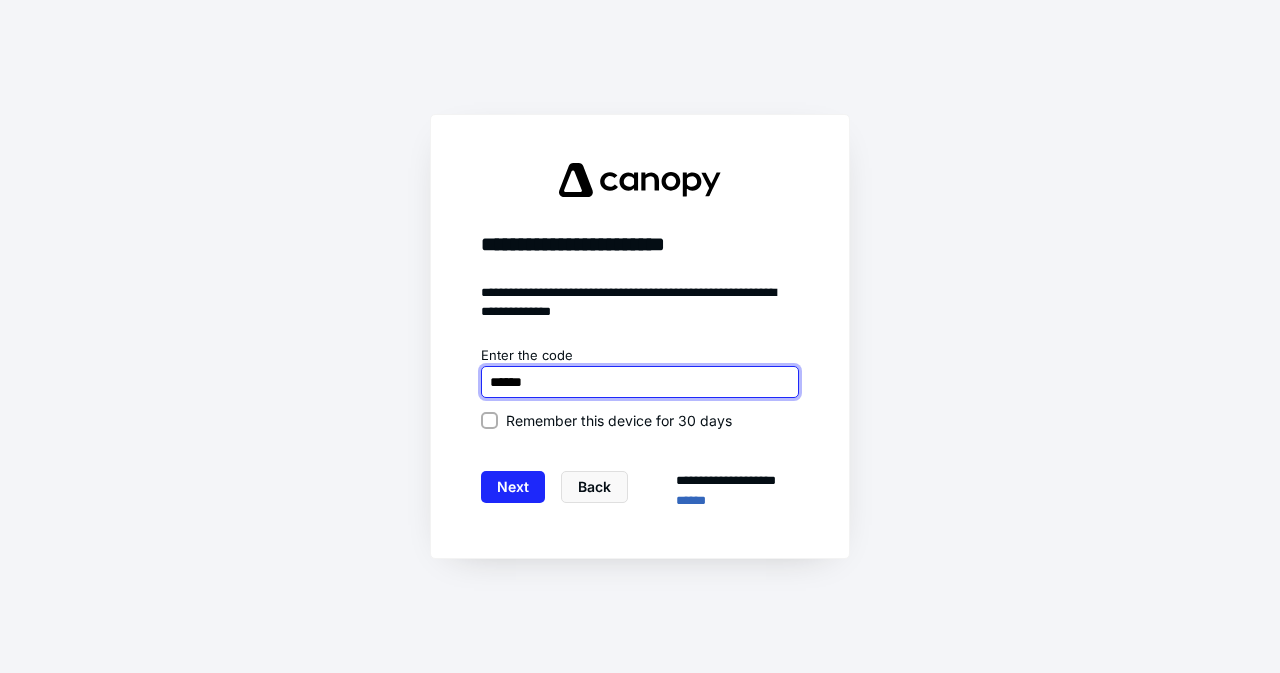 type on "******" 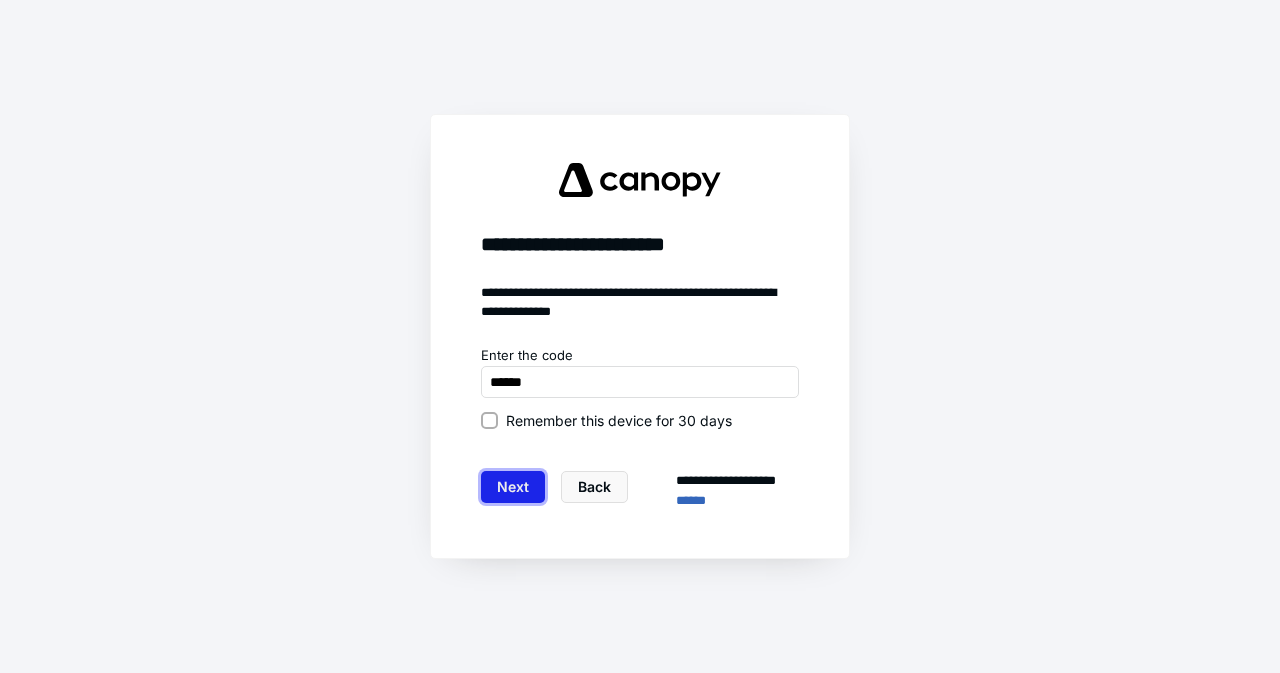 click on "Next" at bounding box center [513, 487] 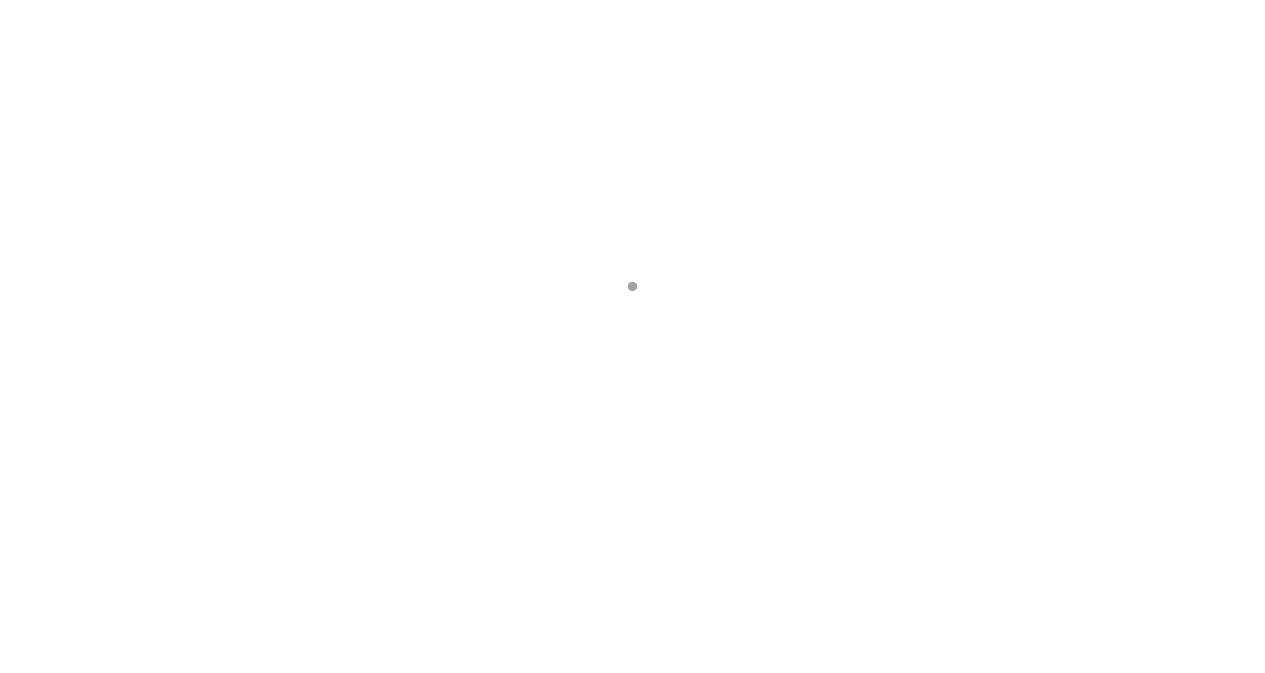 scroll, scrollTop: 0, scrollLeft: 0, axis: both 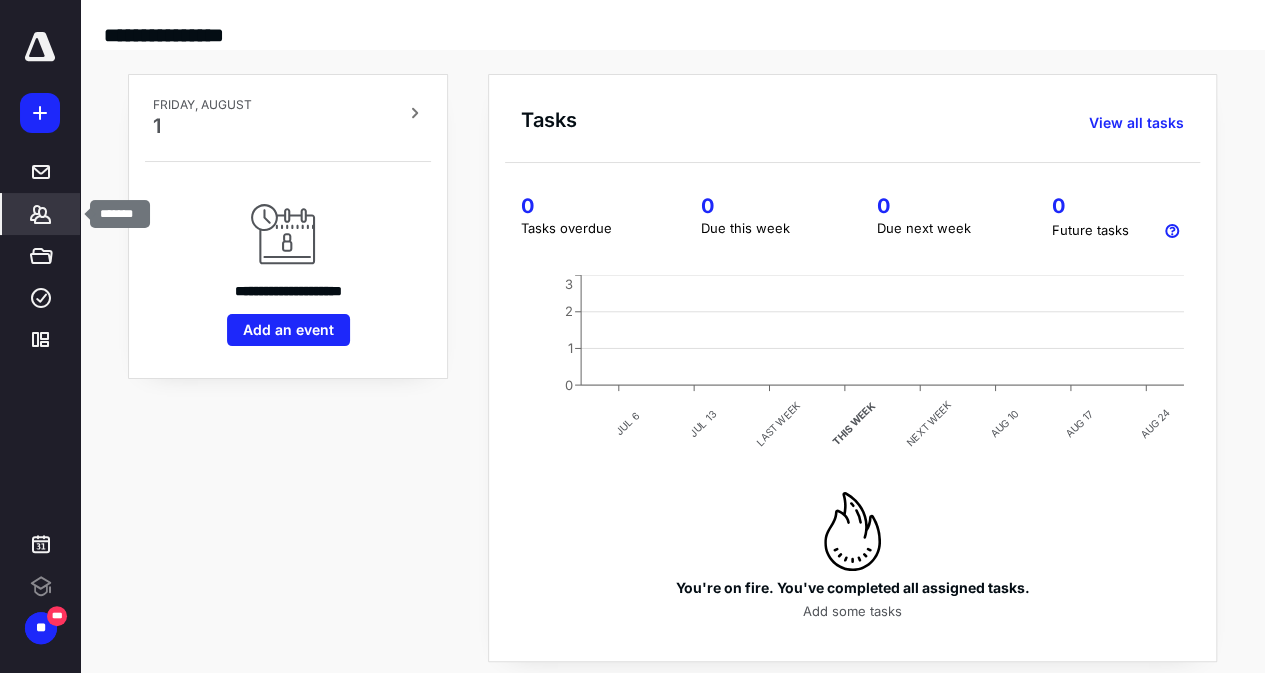 click 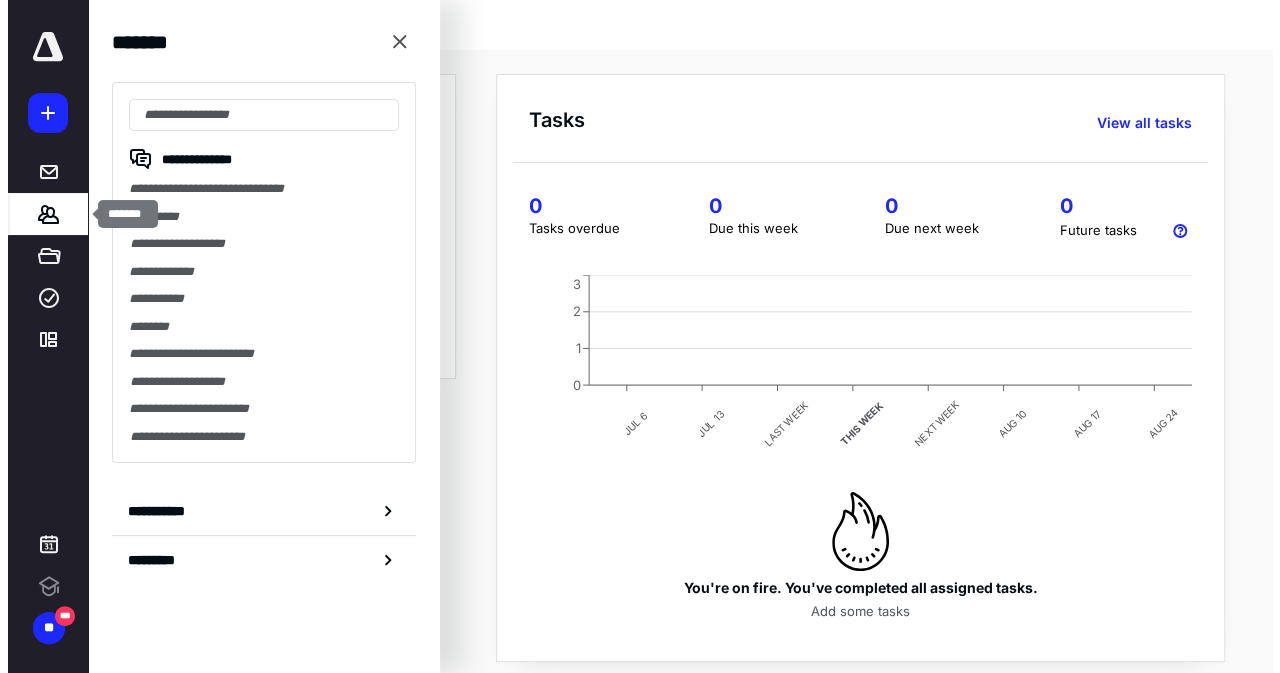 scroll, scrollTop: 0, scrollLeft: 0, axis: both 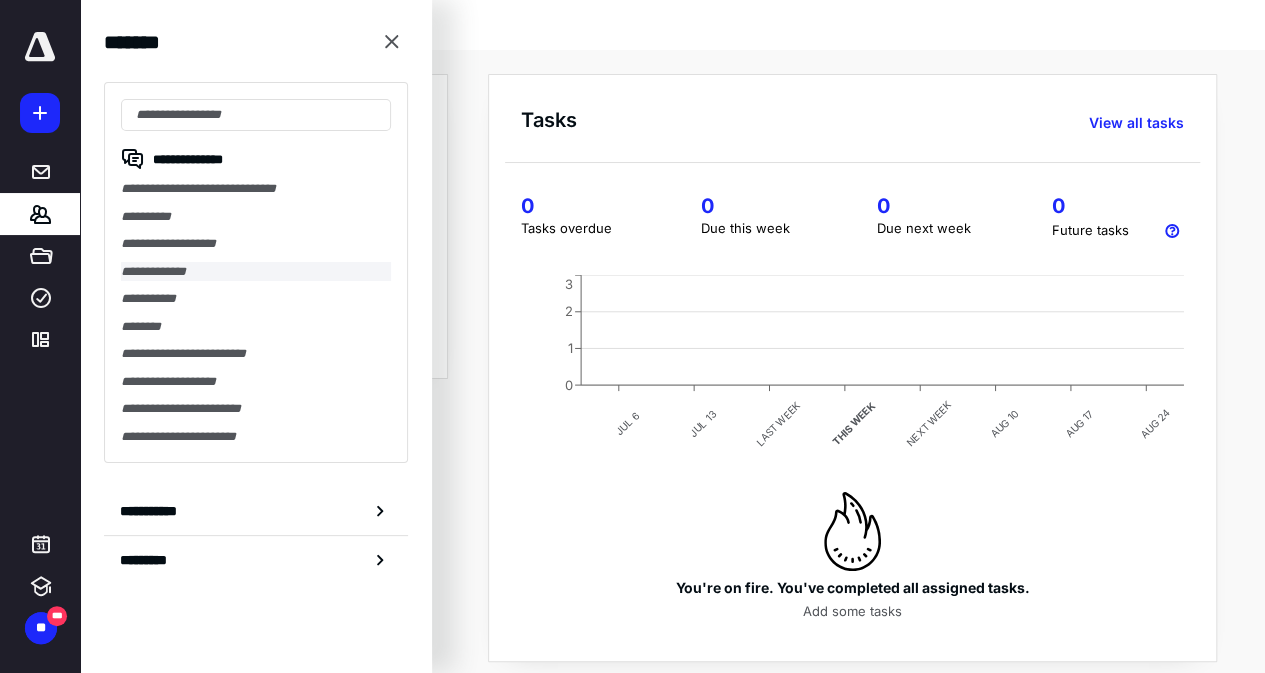 click on "**********" at bounding box center (256, 272) 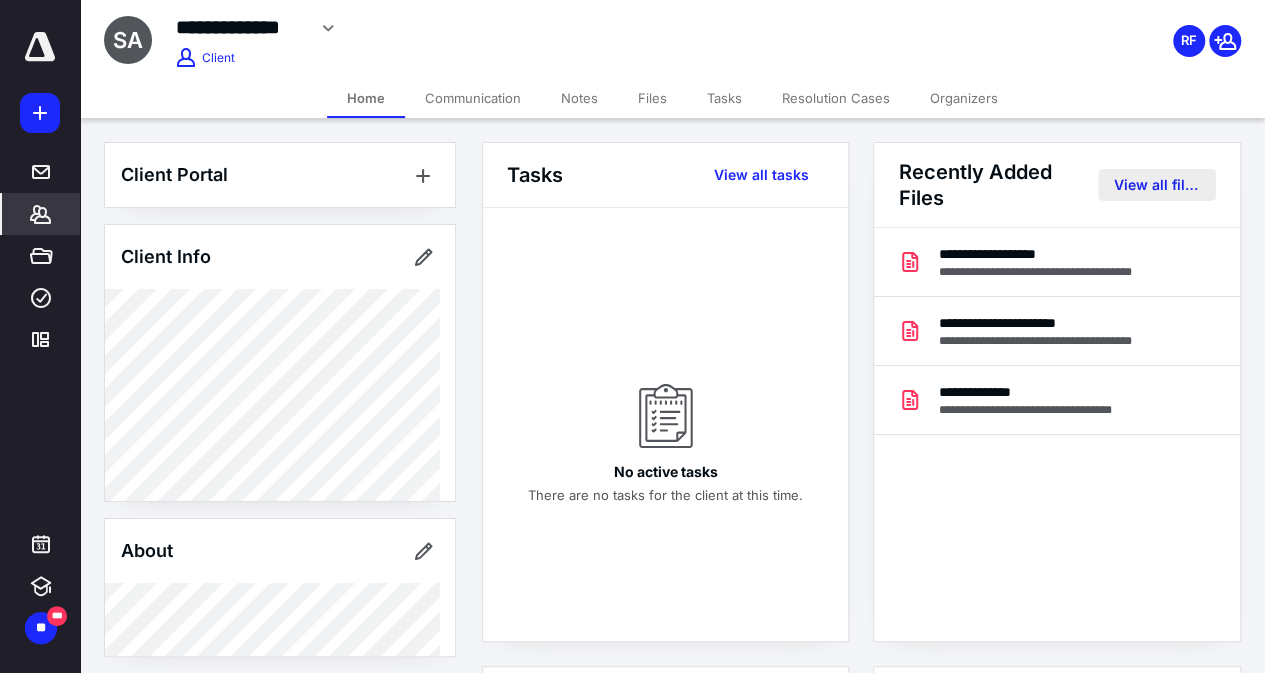 click on "View all files" at bounding box center [1157, 185] 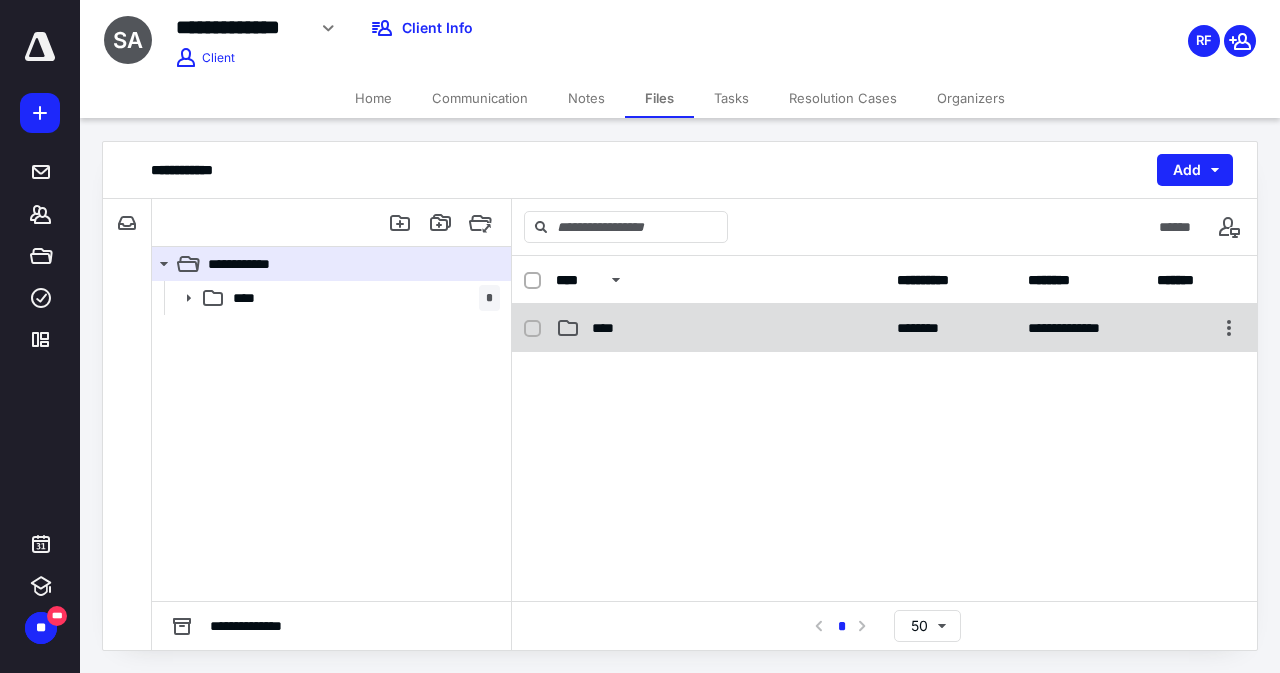 click 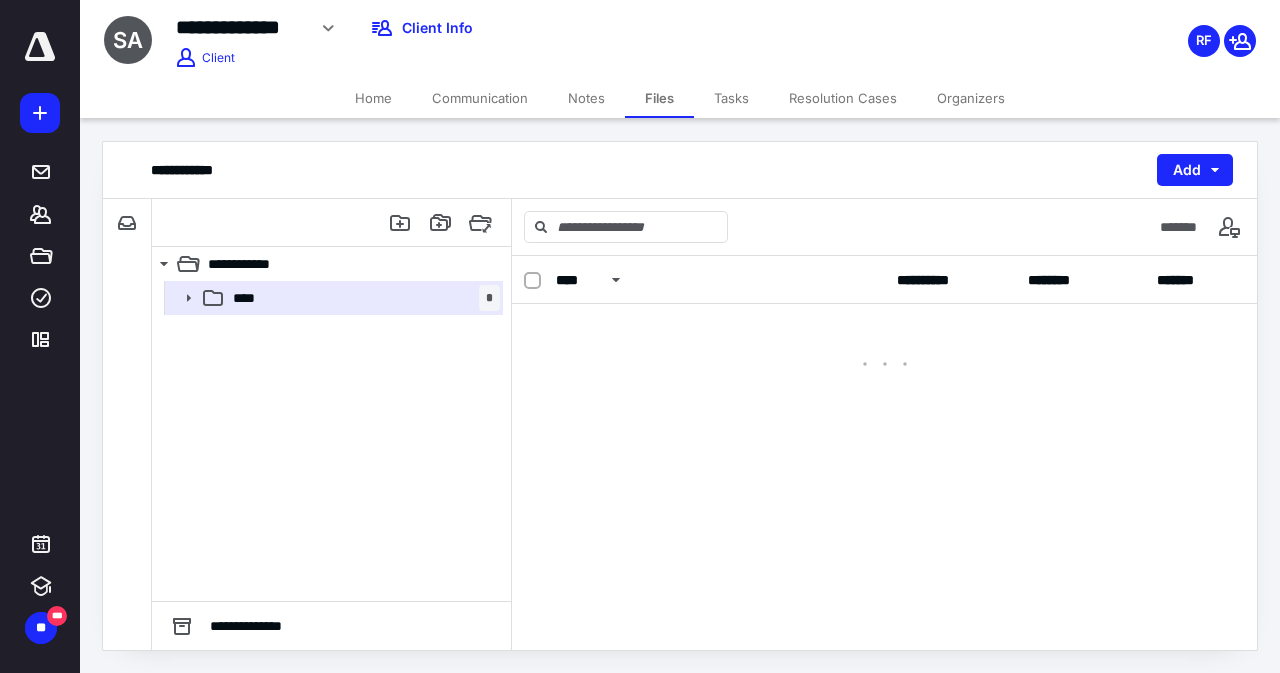checkbox on "false" 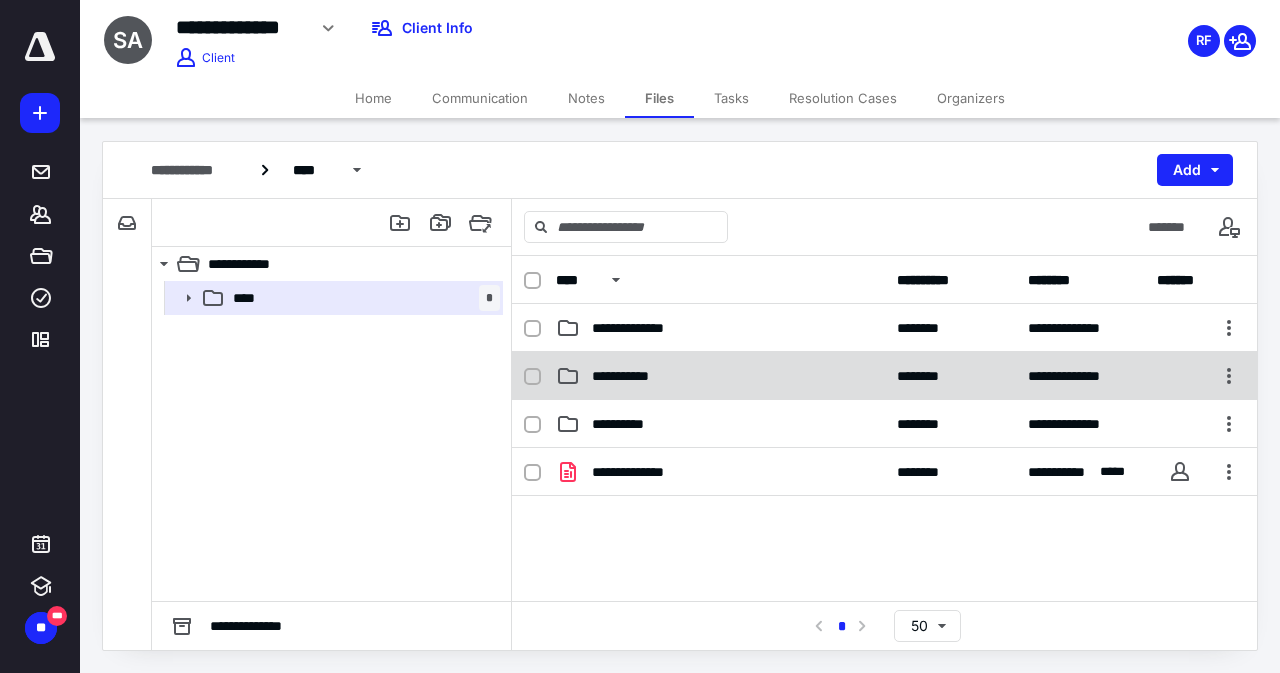 click on "**********" at bounding box center [634, 376] 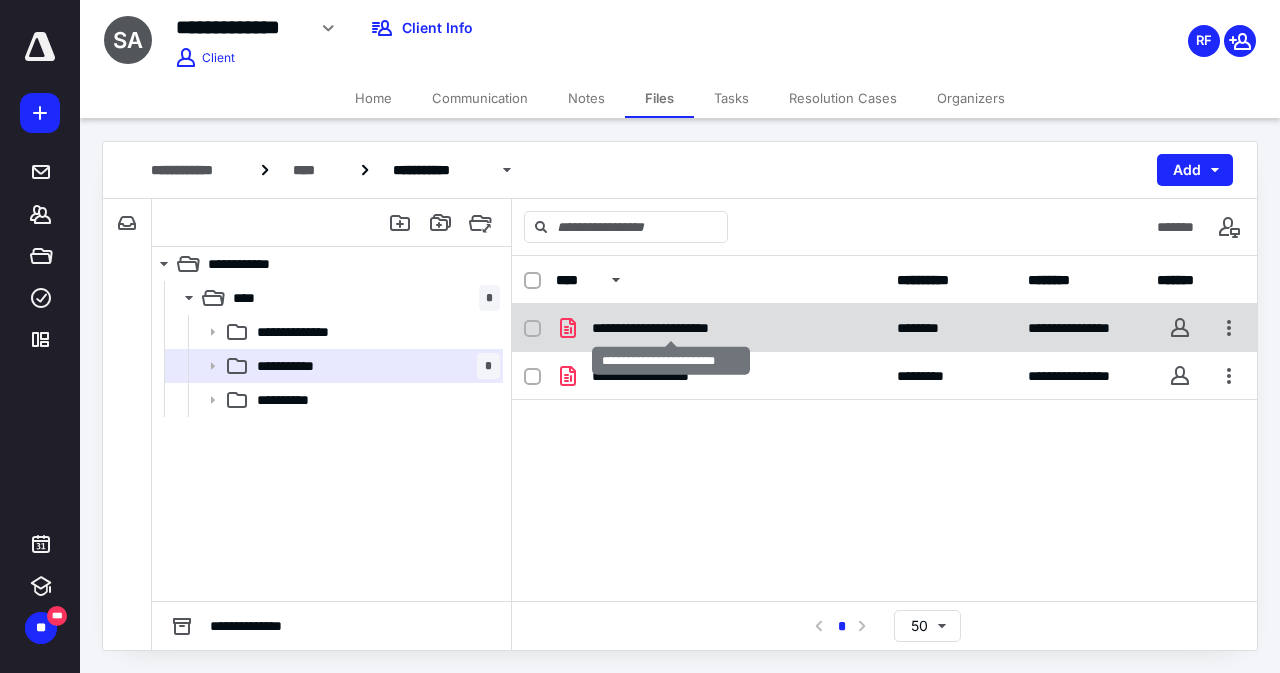 click on "**********" at bounding box center (671, 328) 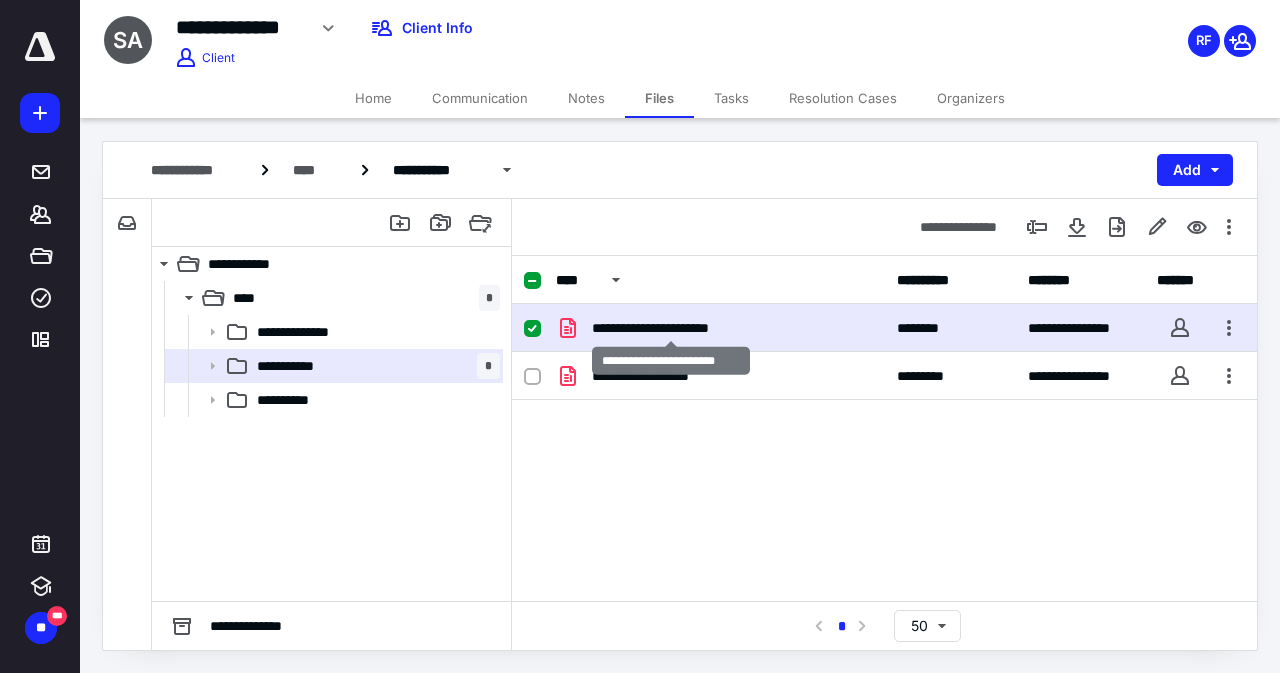 click on "**********" at bounding box center (671, 328) 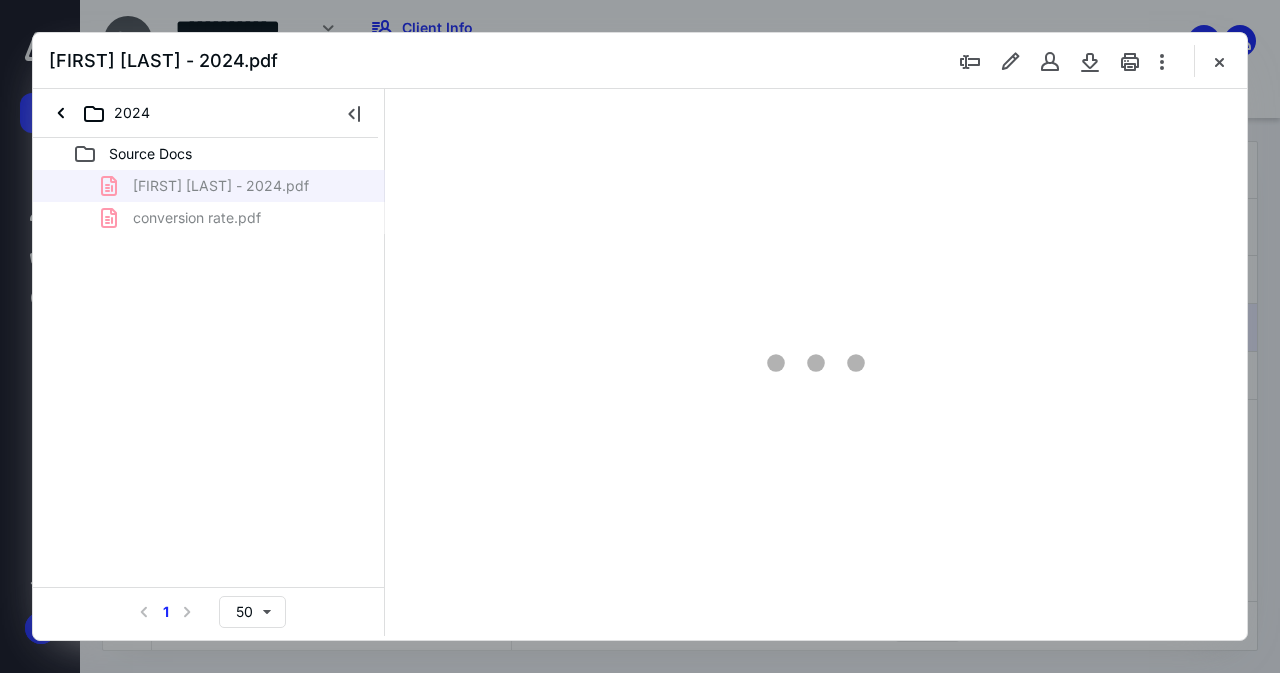 scroll, scrollTop: 0, scrollLeft: 0, axis: both 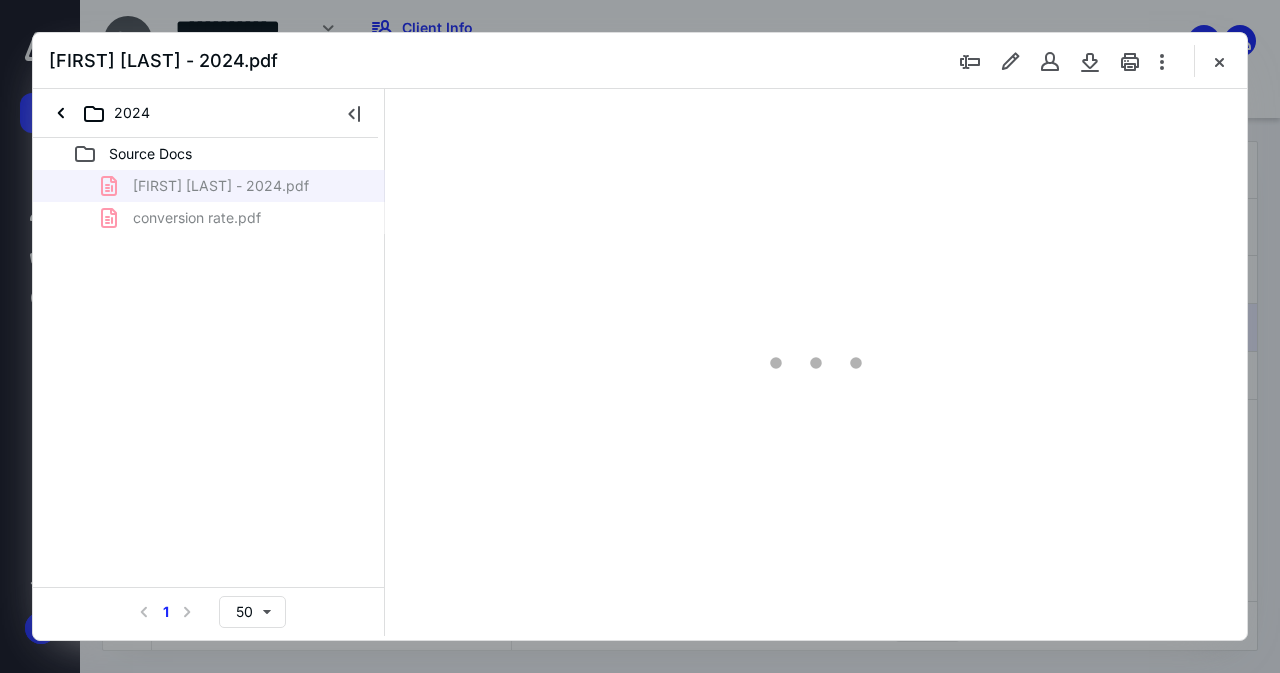 type on "138" 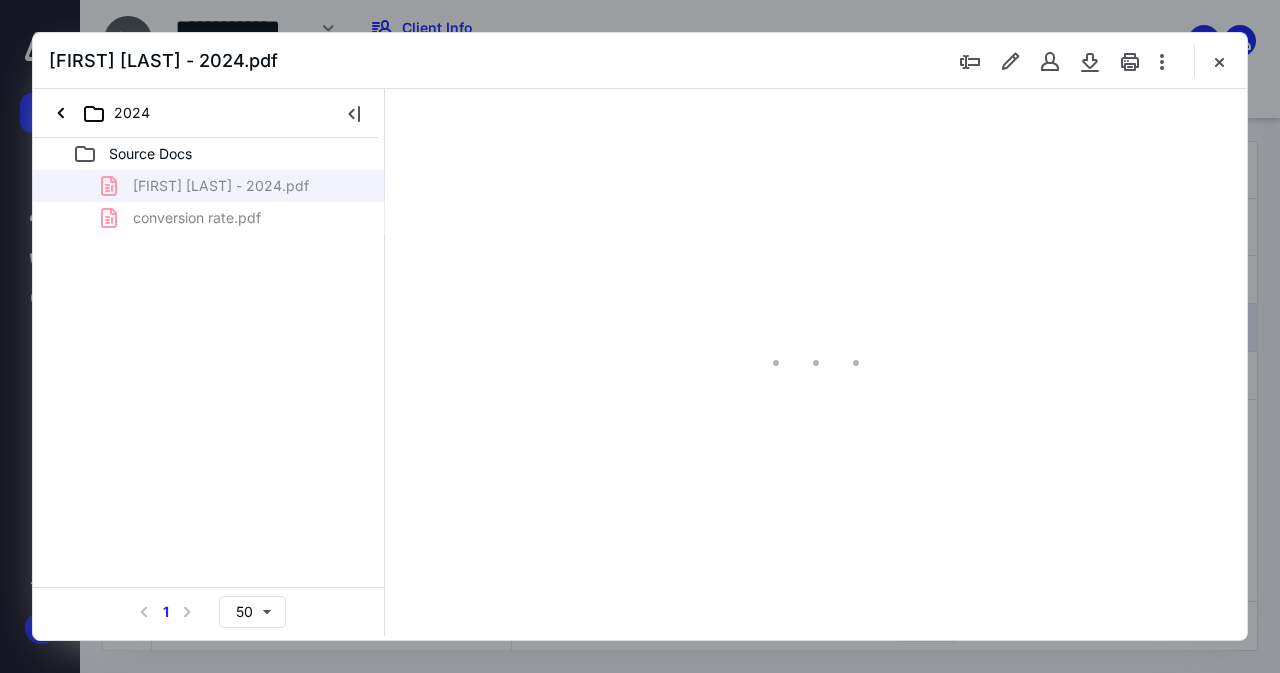 scroll, scrollTop: 109, scrollLeft: 0, axis: vertical 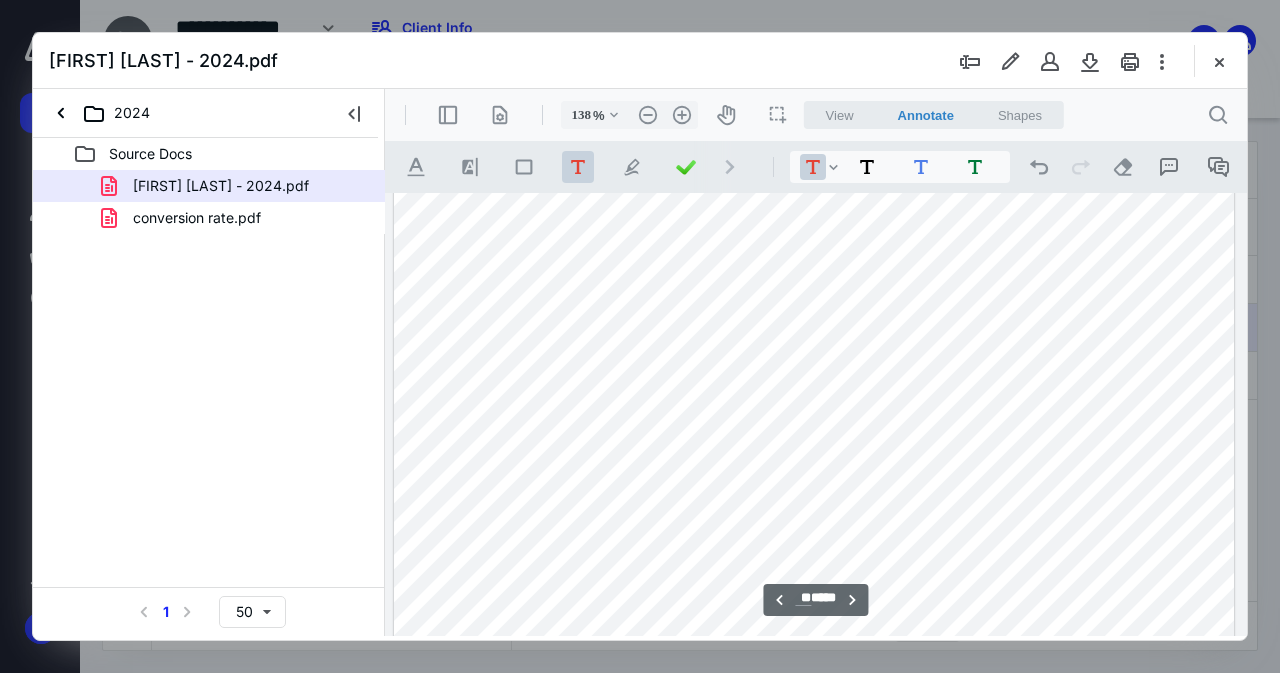 type on "**" 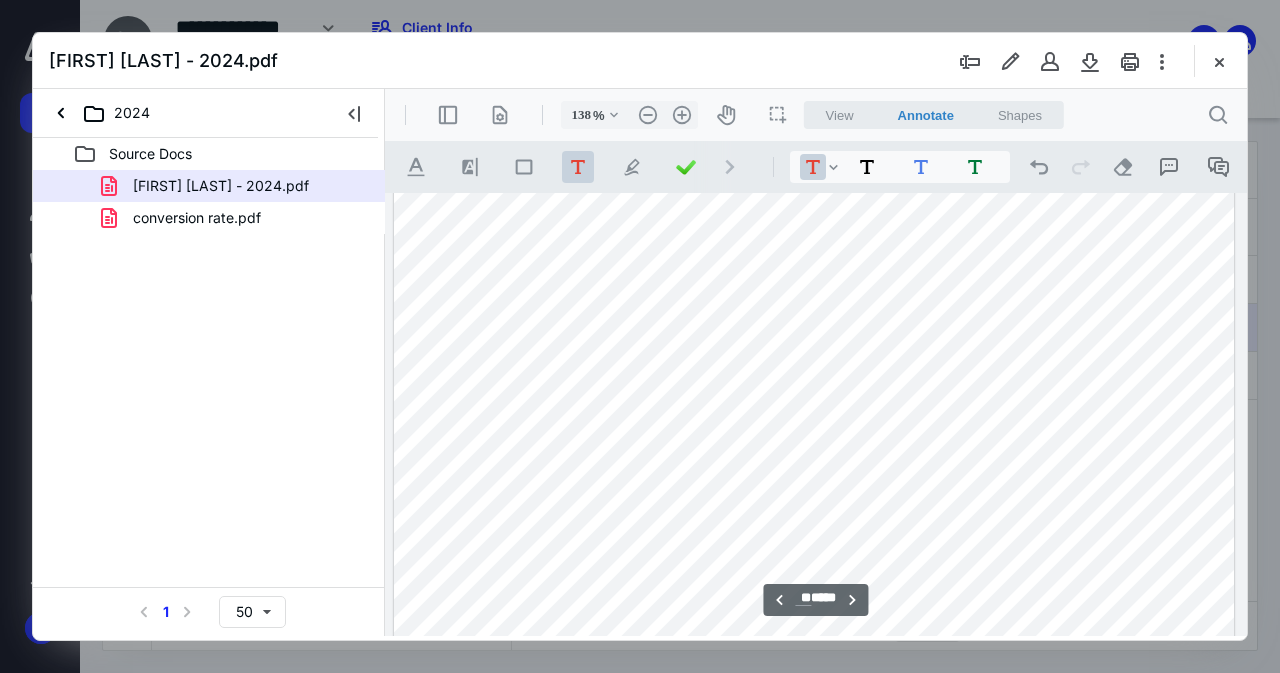 scroll, scrollTop: 13409, scrollLeft: 0, axis: vertical 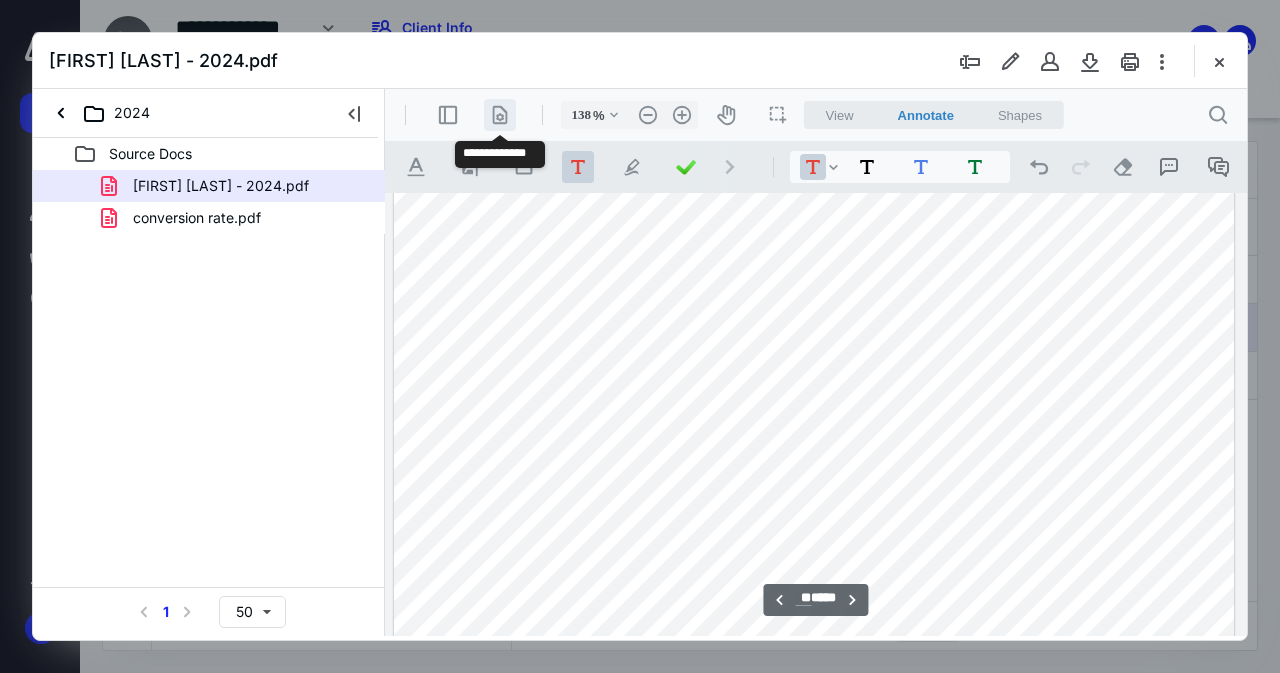 click on ".cls-1{fill:#abb0c4;} icon - header - page manipulation - line" at bounding box center [500, 115] 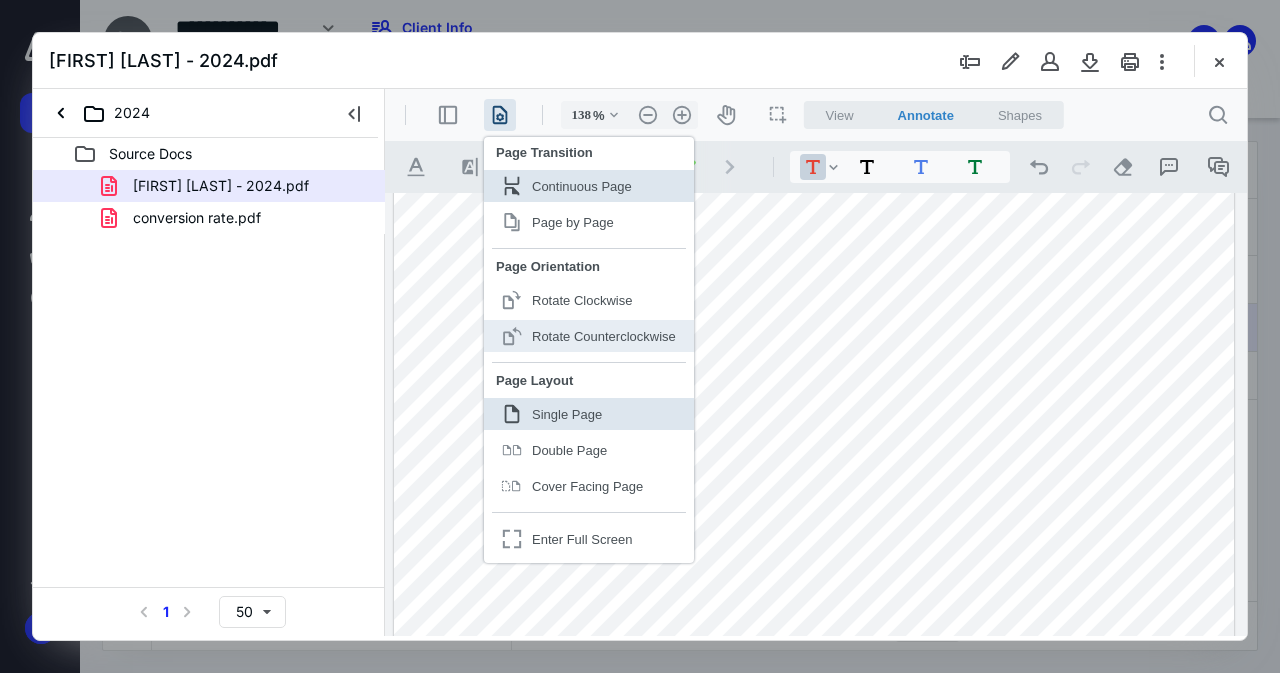 click on "Rotate Counterclockwise" at bounding box center [604, 336] 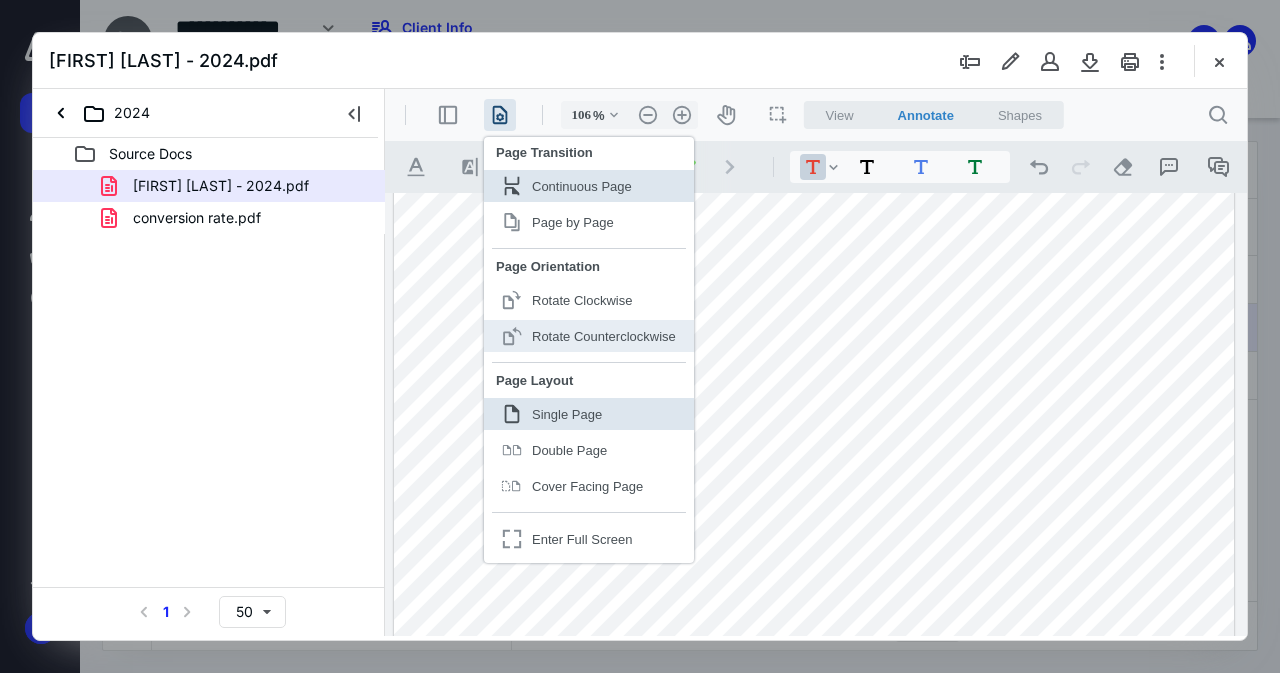 scroll, scrollTop: 8116, scrollLeft: 0, axis: vertical 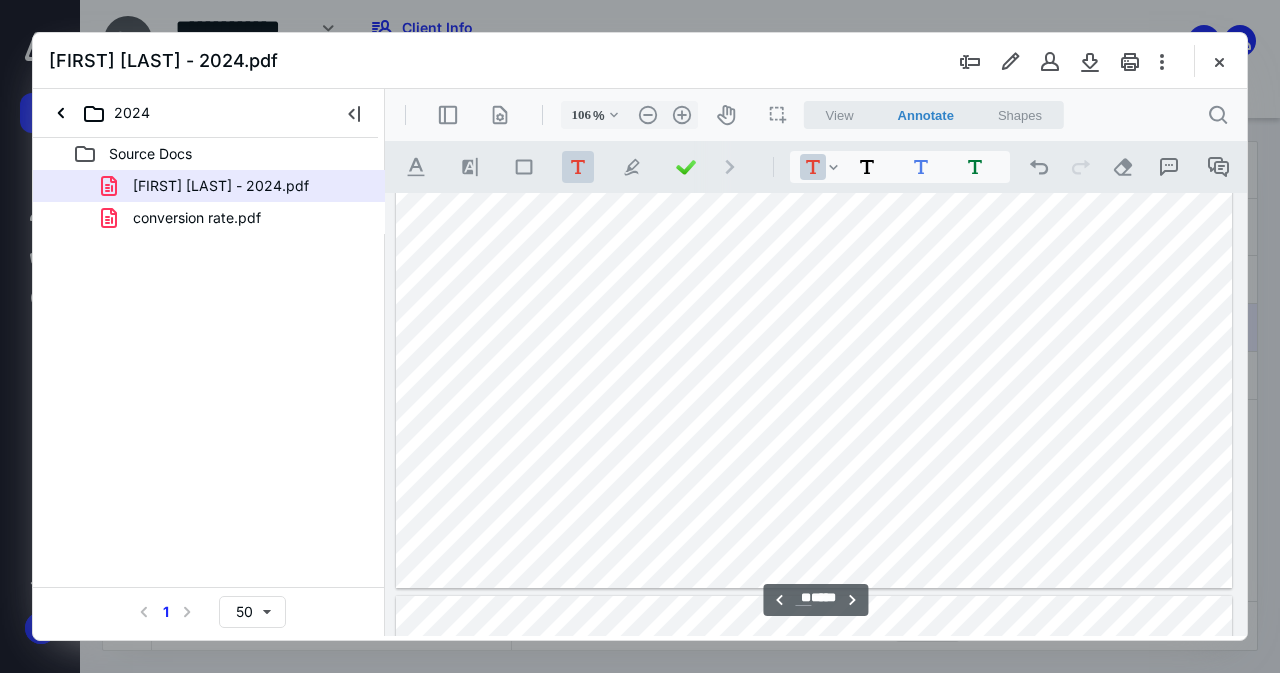 click at bounding box center (814, 264) 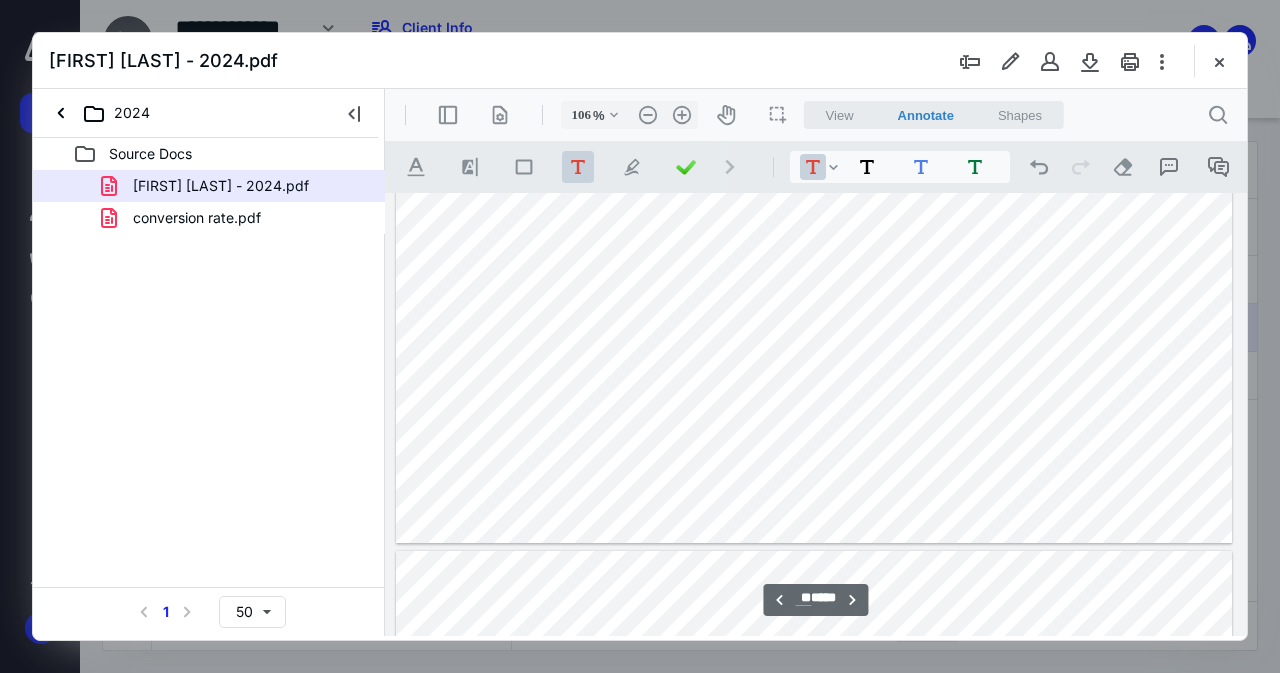 type on "**" 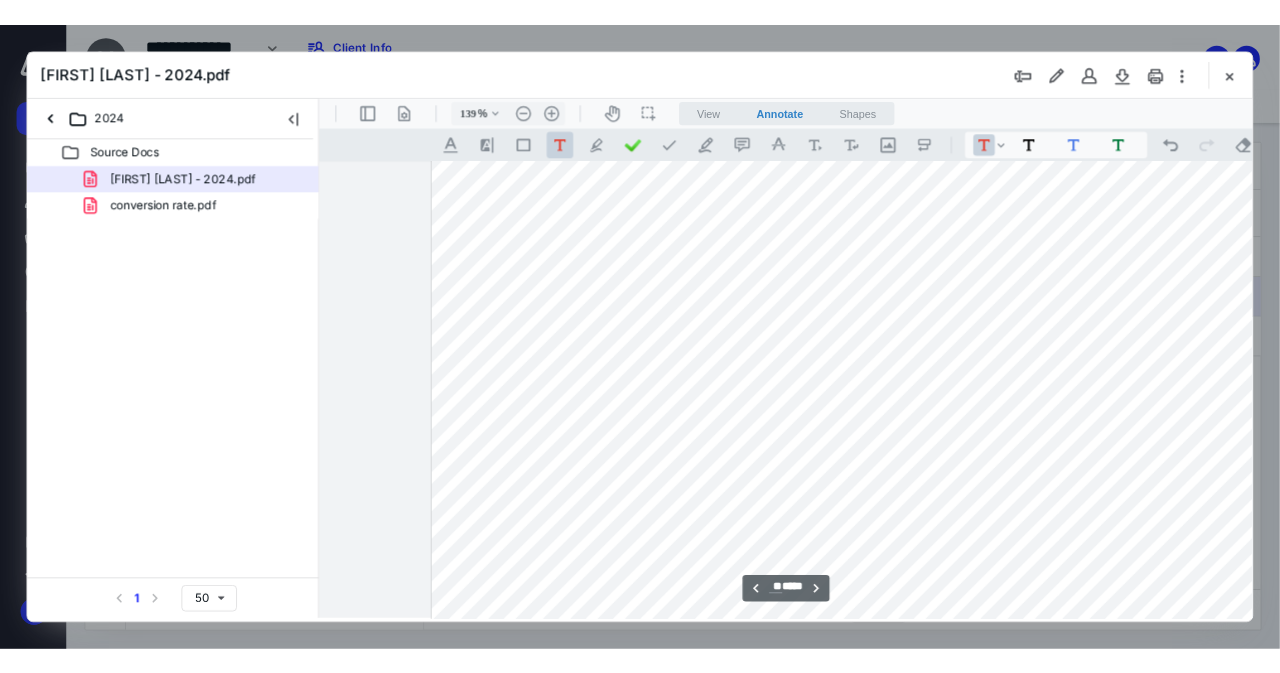 scroll, scrollTop: 12103, scrollLeft: 0, axis: vertical 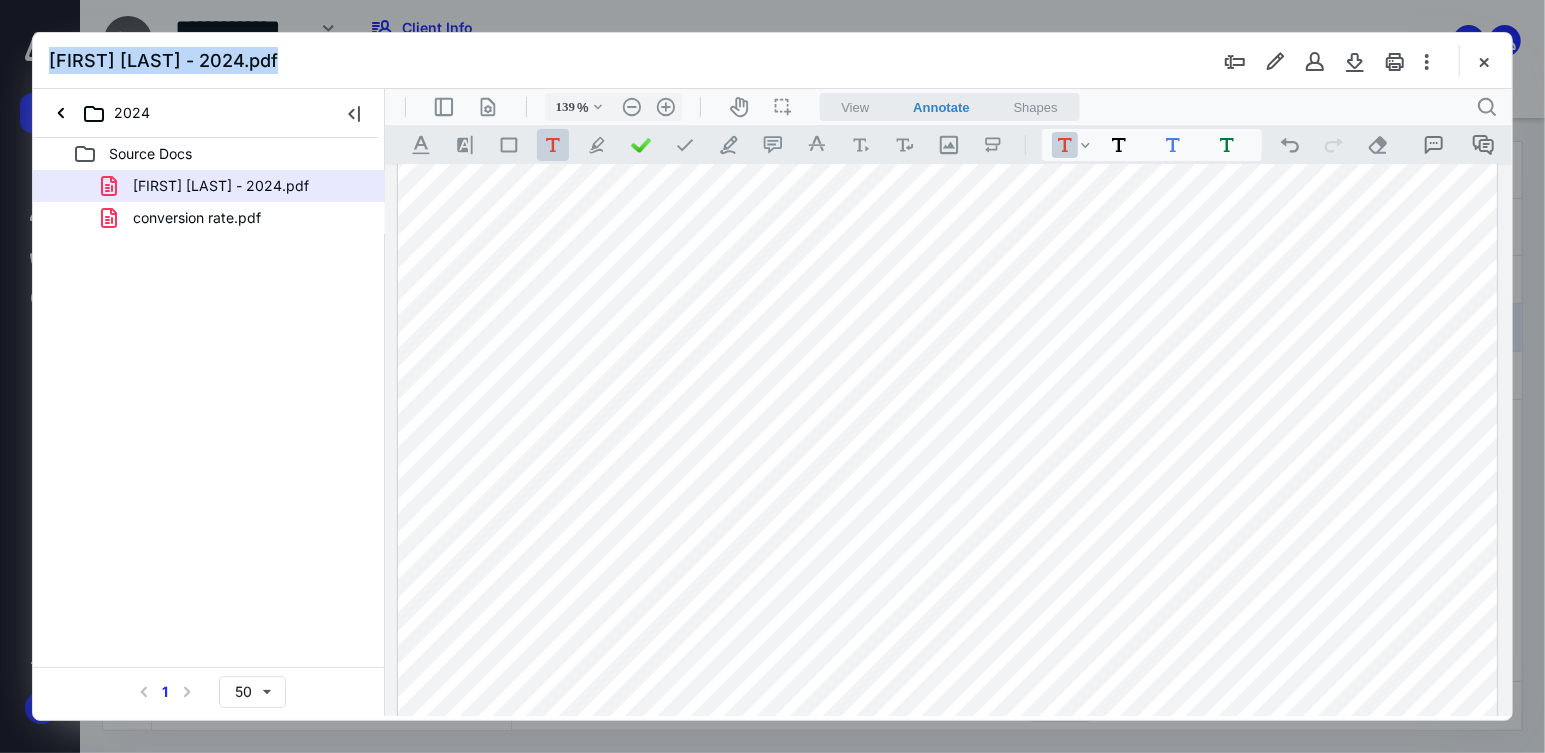 drag, startPoint x: 1016, startPoint y: 63, endPoint x: 822, endPoint y: 3, distance: 203.0665 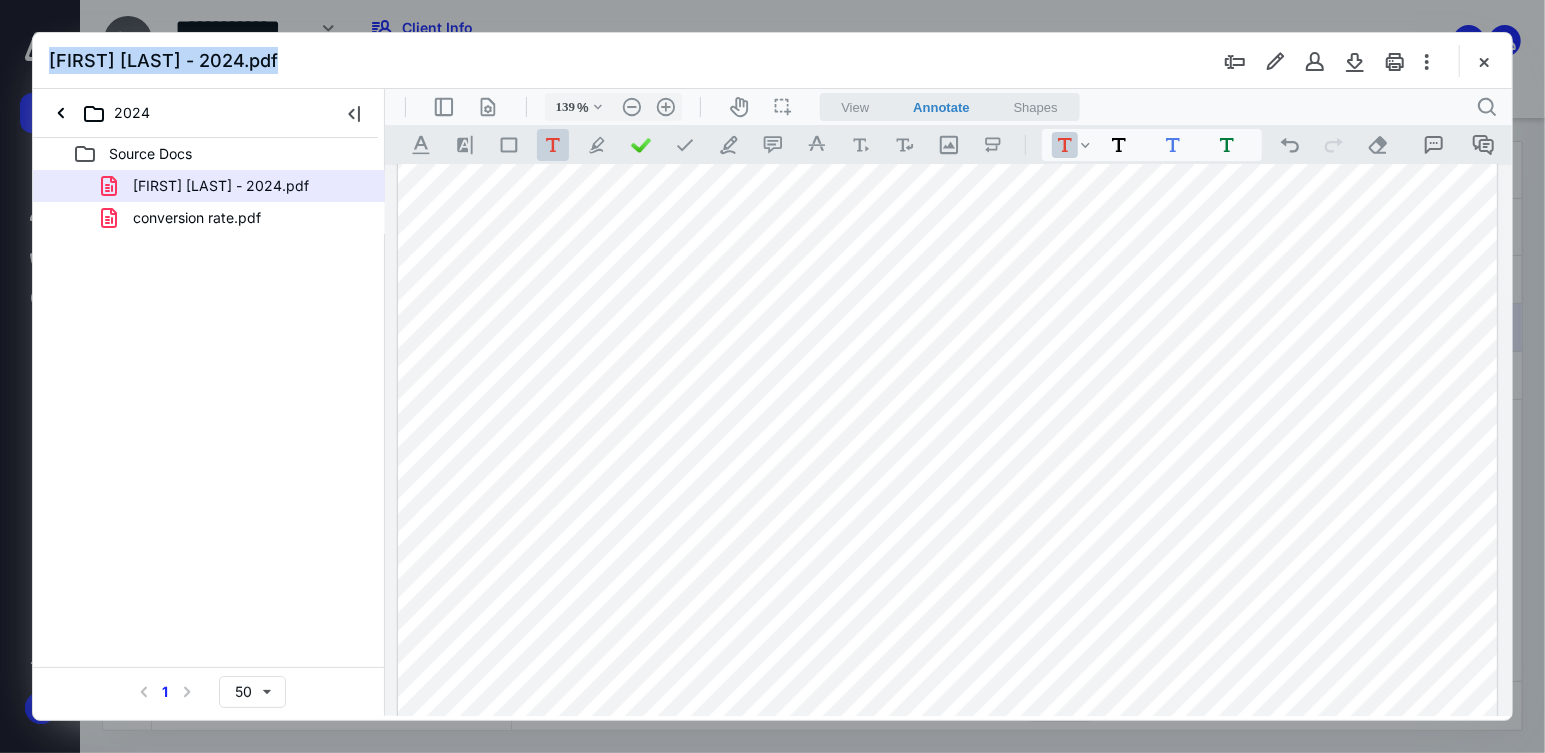 click on "Aviva Schick - 2024.pdf" at bounding box center (772, 61) 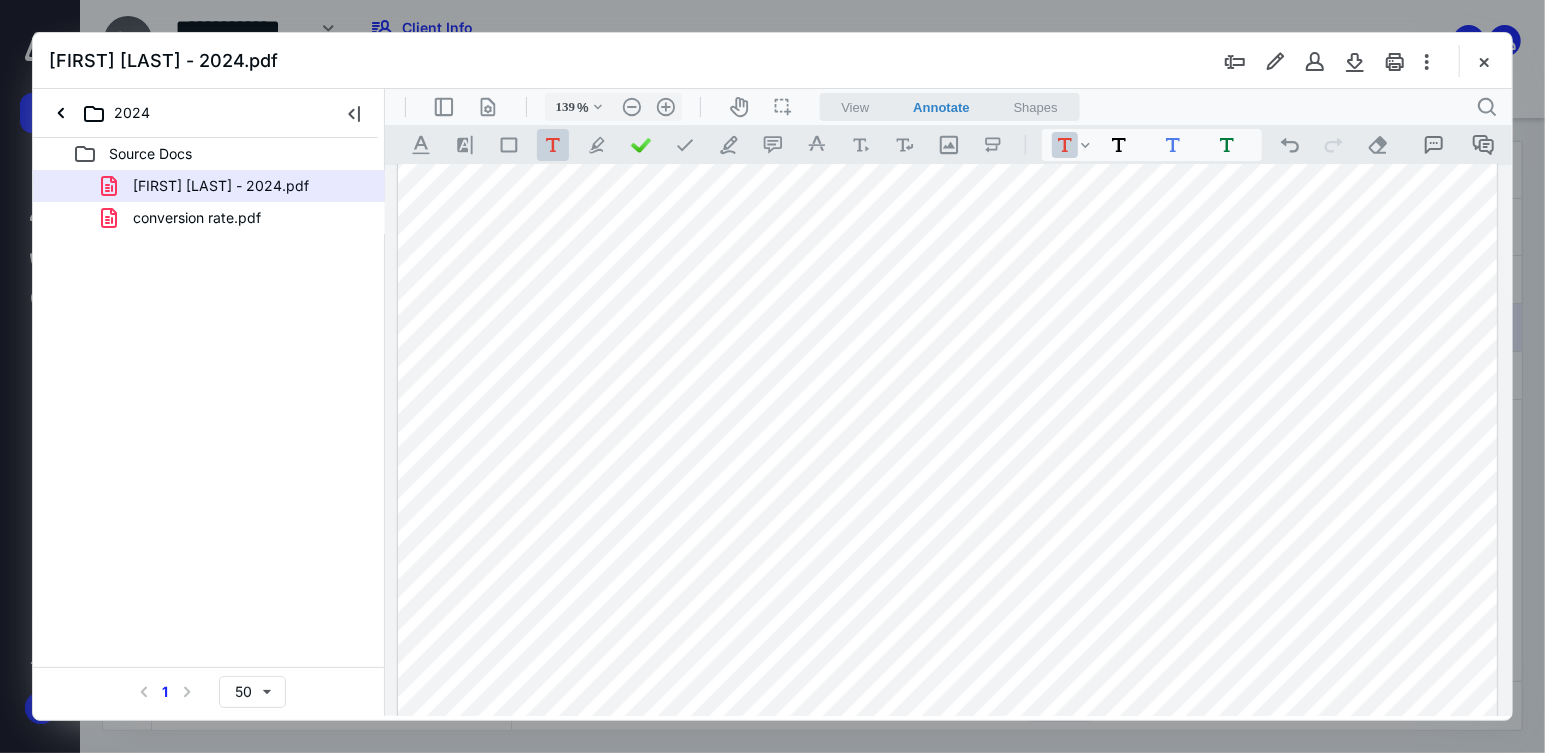 drag, startPoint x: 706, startPoint y: 70, endPoint x: 534, endPoint y: 65, distance: 172.07266 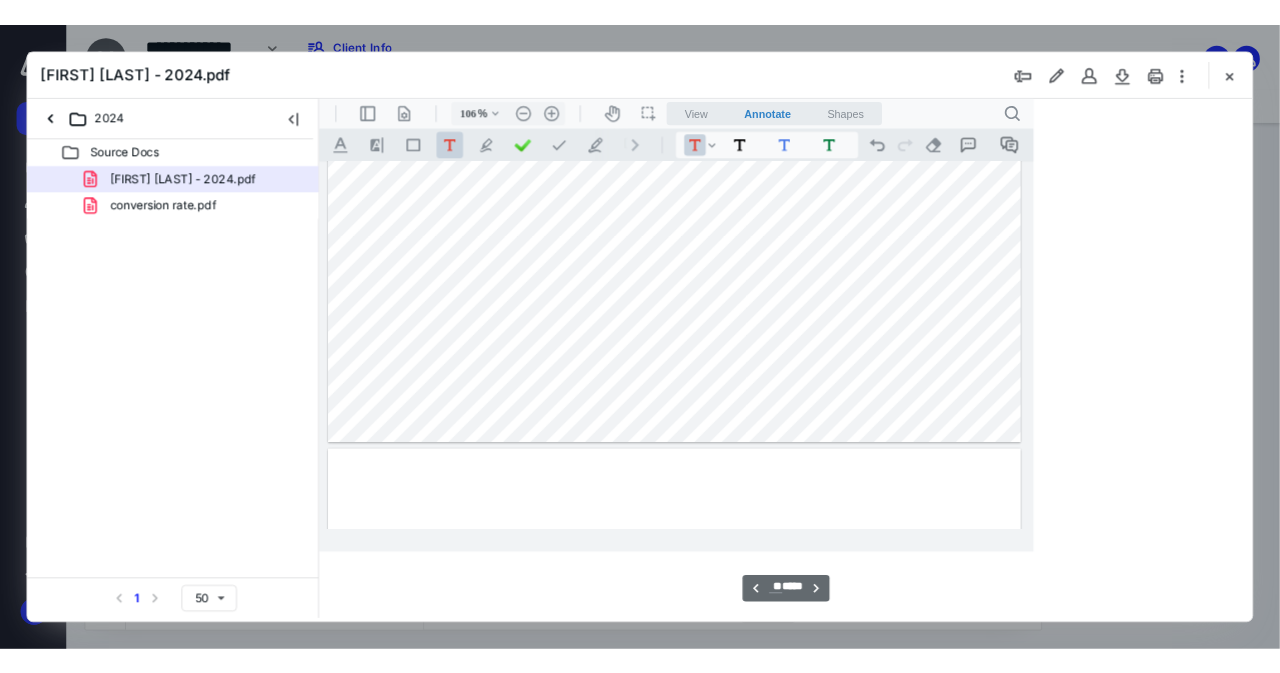 scroll, scrollTop: 9217, scrollLeft: 0, axis: vertical 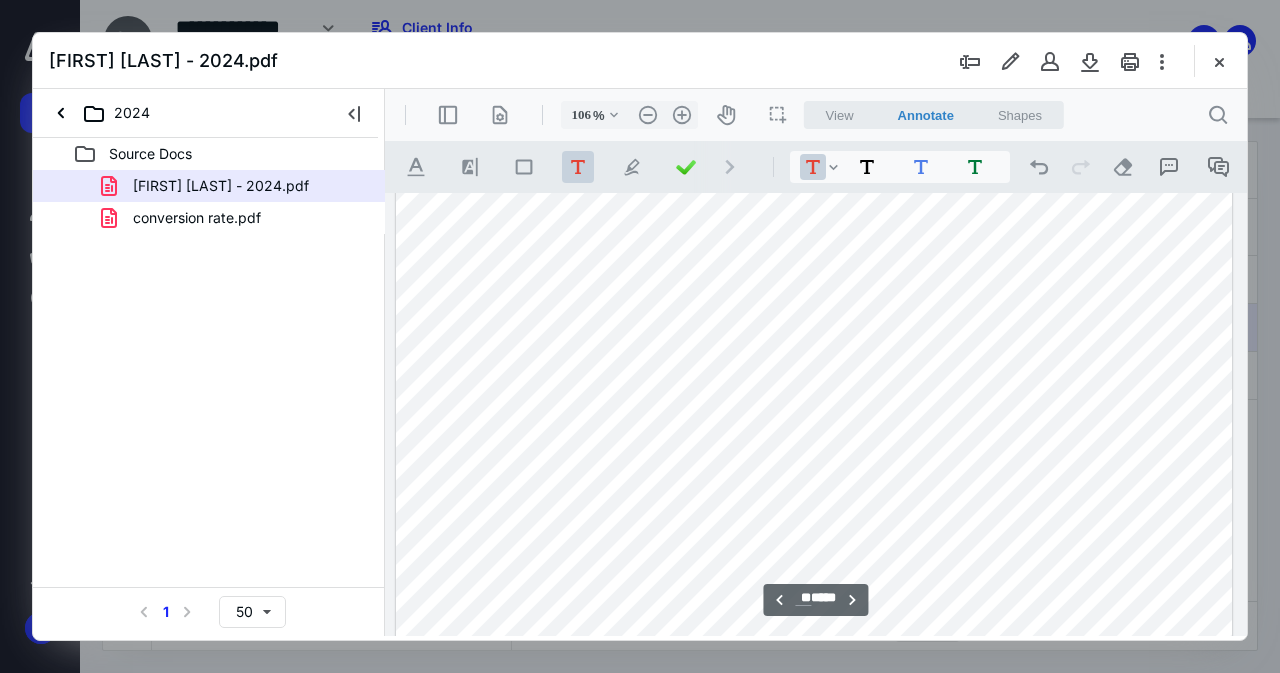 drag, startPoint x: 633, startPoint y: 63, endPoint x: 632, endPoint y: 46, distance: 17.029387 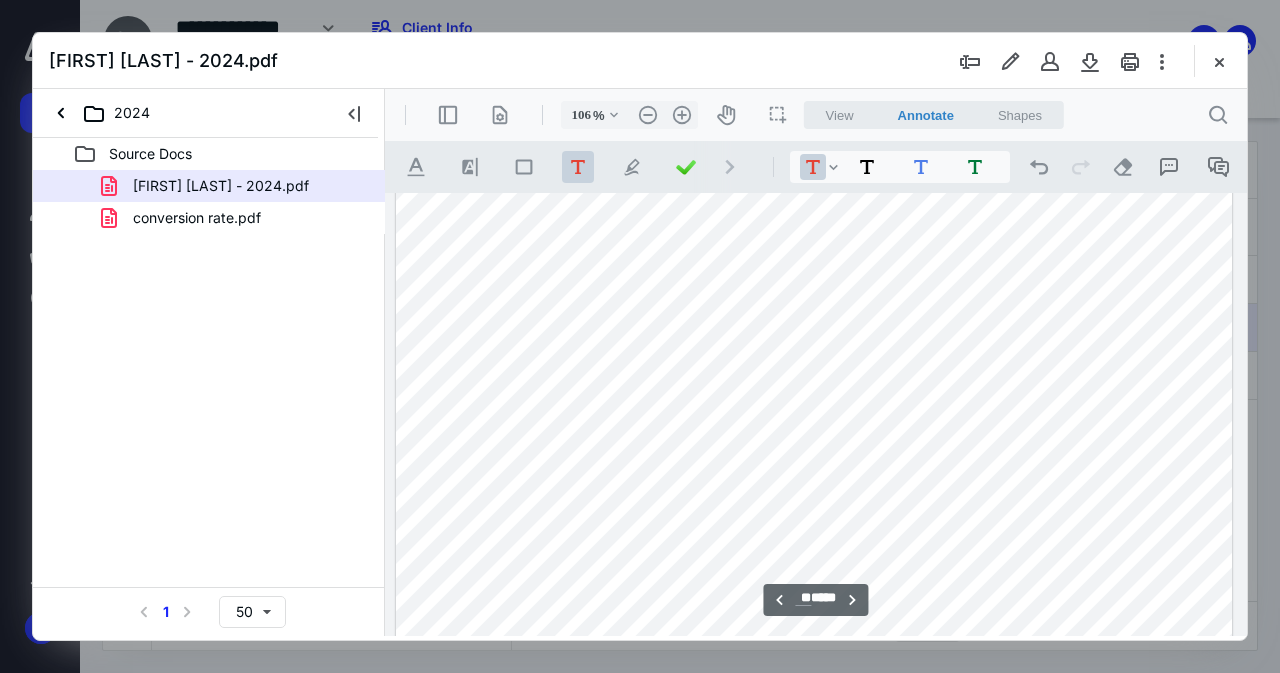 scroll, scrollTop: 9417, scrollLeft: 0, axis: vertical 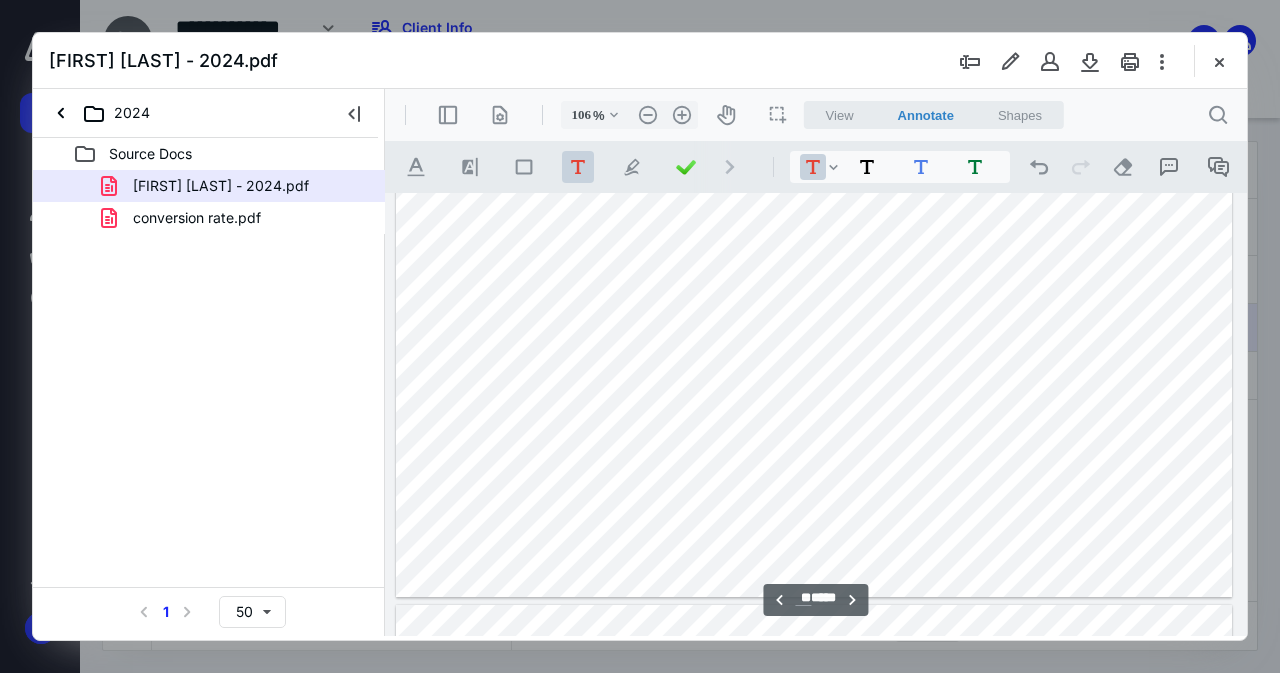 type on "**" 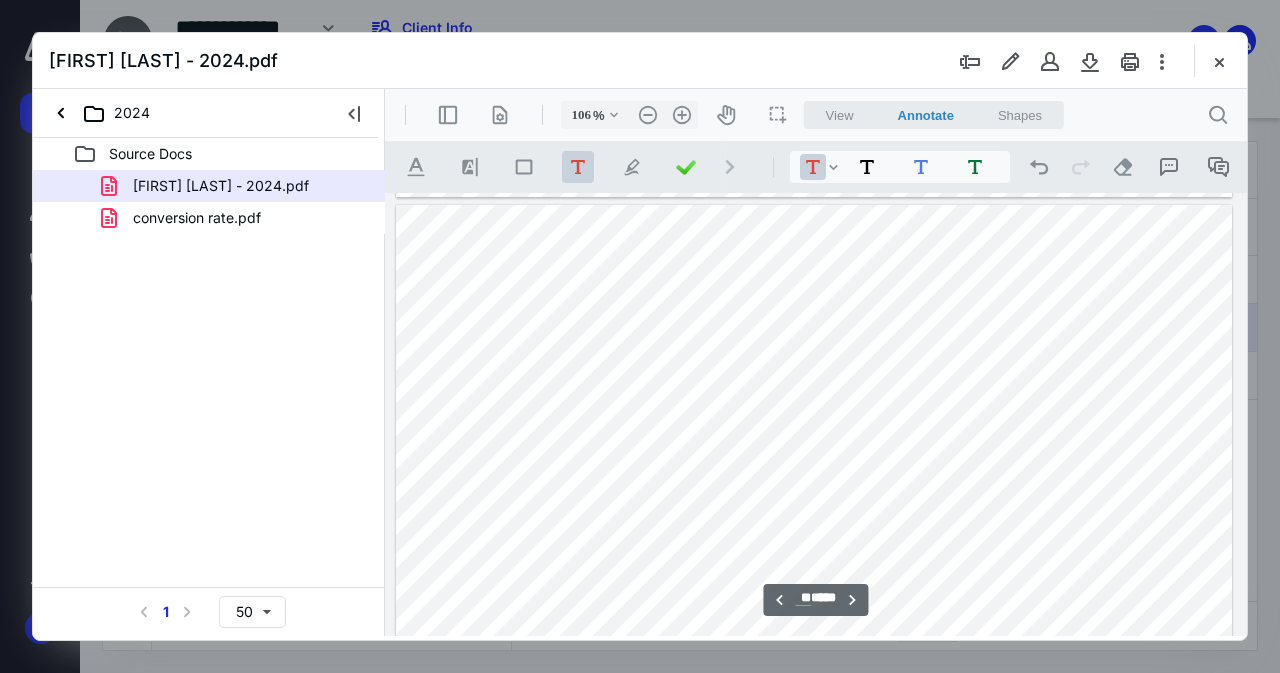 scroll, scrollTop: 9917, scrollLeft: 0, axis: vertical 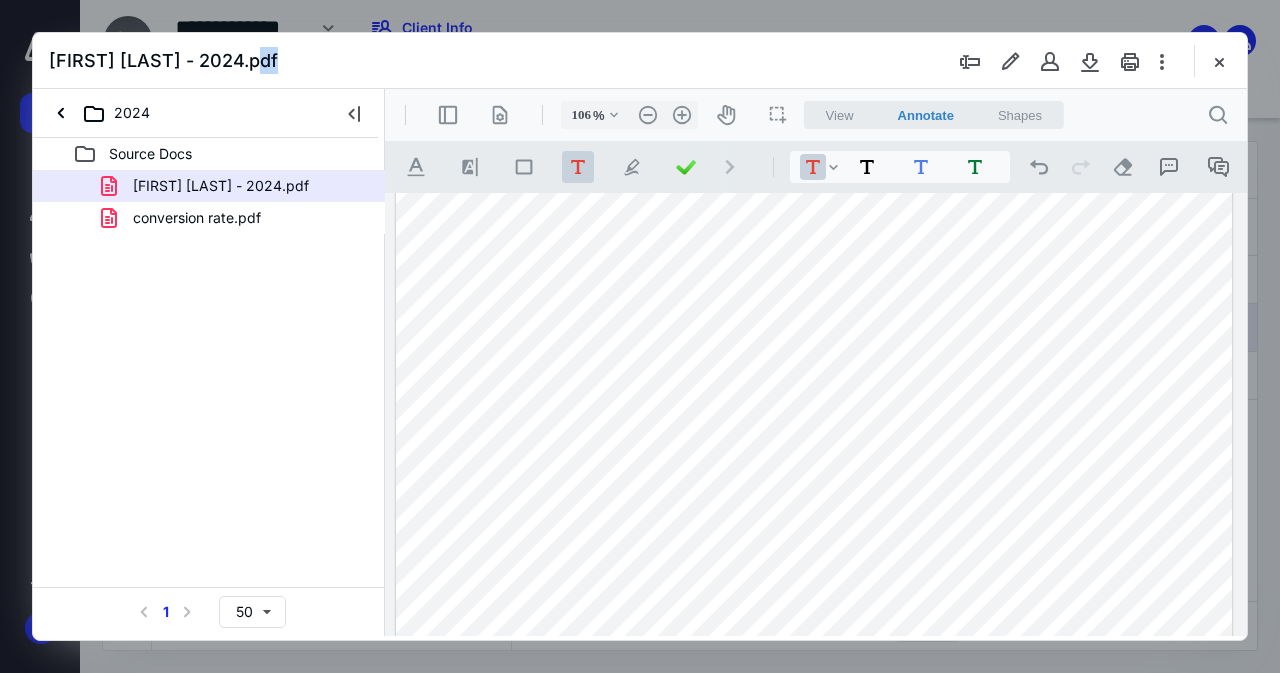 drag, startPoint x: 714, startPoint y: 64, endPoint x: 599, endPoint y: 55, distance: 115.35164 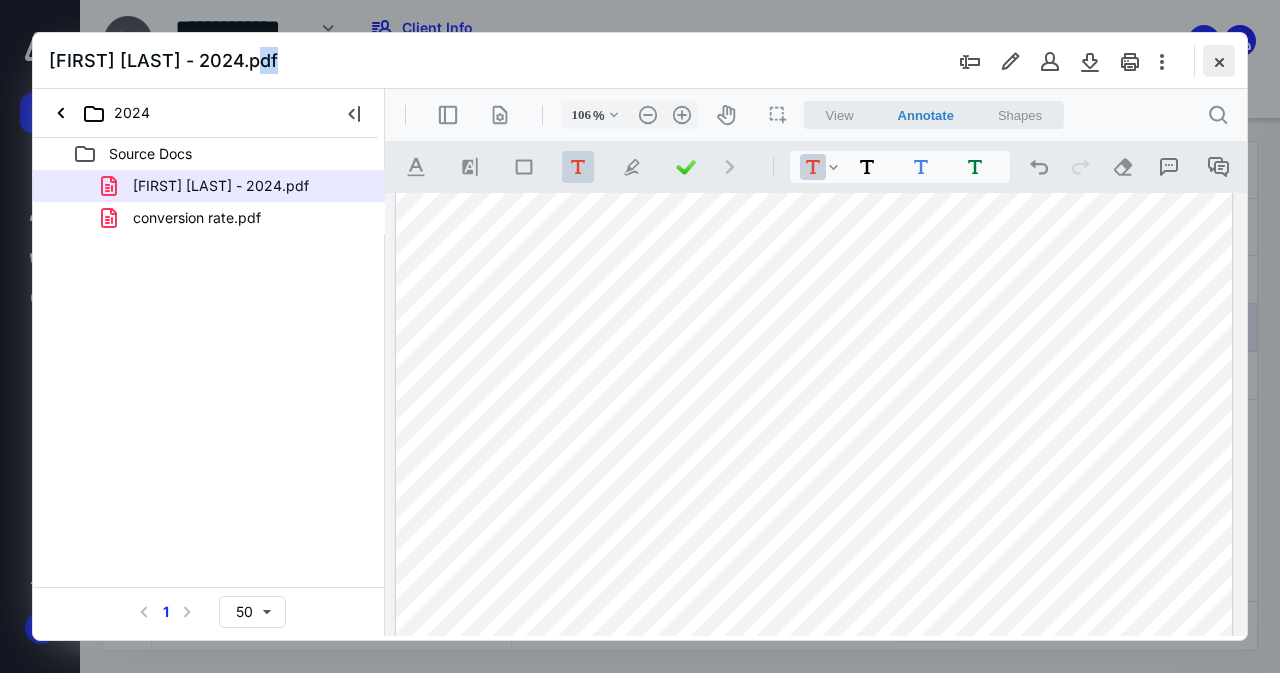 click at bounding box center (1219, 61) 